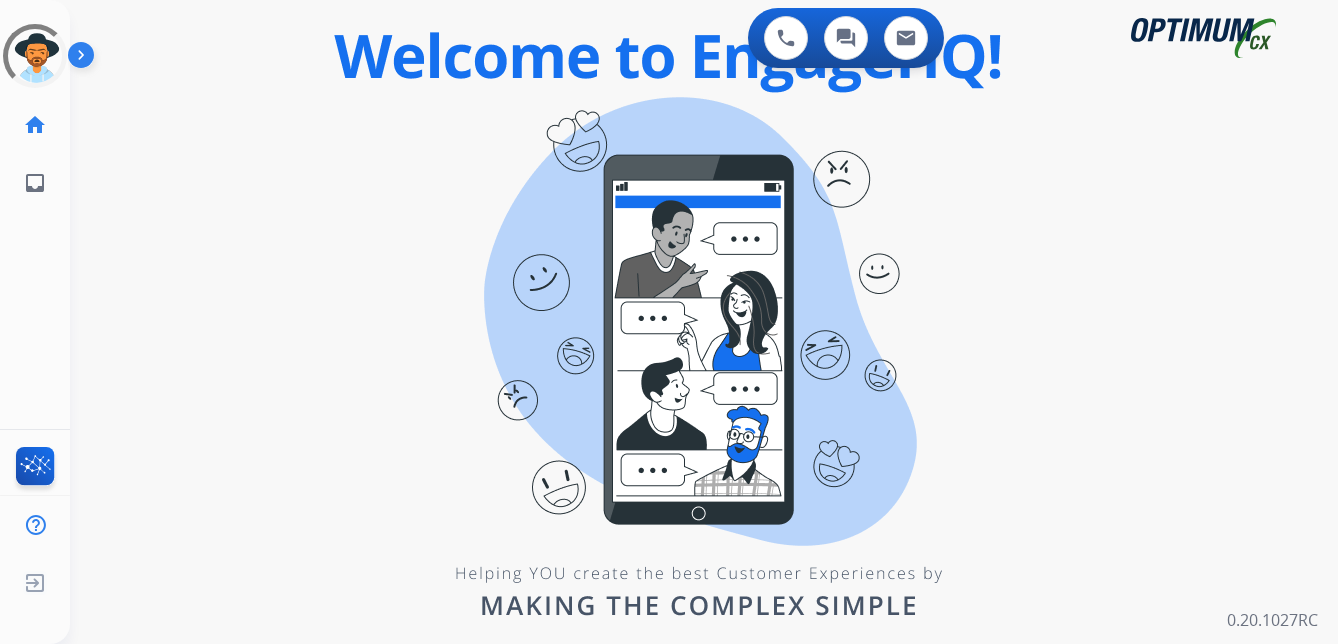 scroll, scrollTop: 0, scrollLeft: 0, axis: both 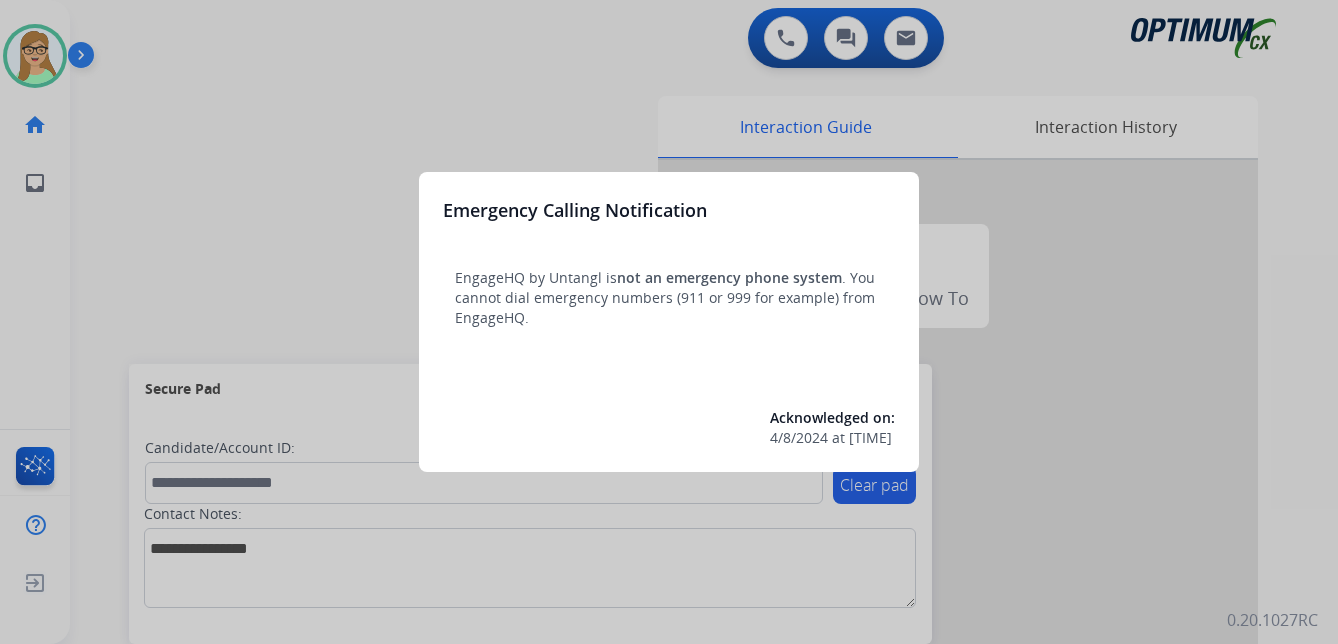 click on "Acknowledged on: [DATE]  at  [TIME]" at bounding box center [669, 428] 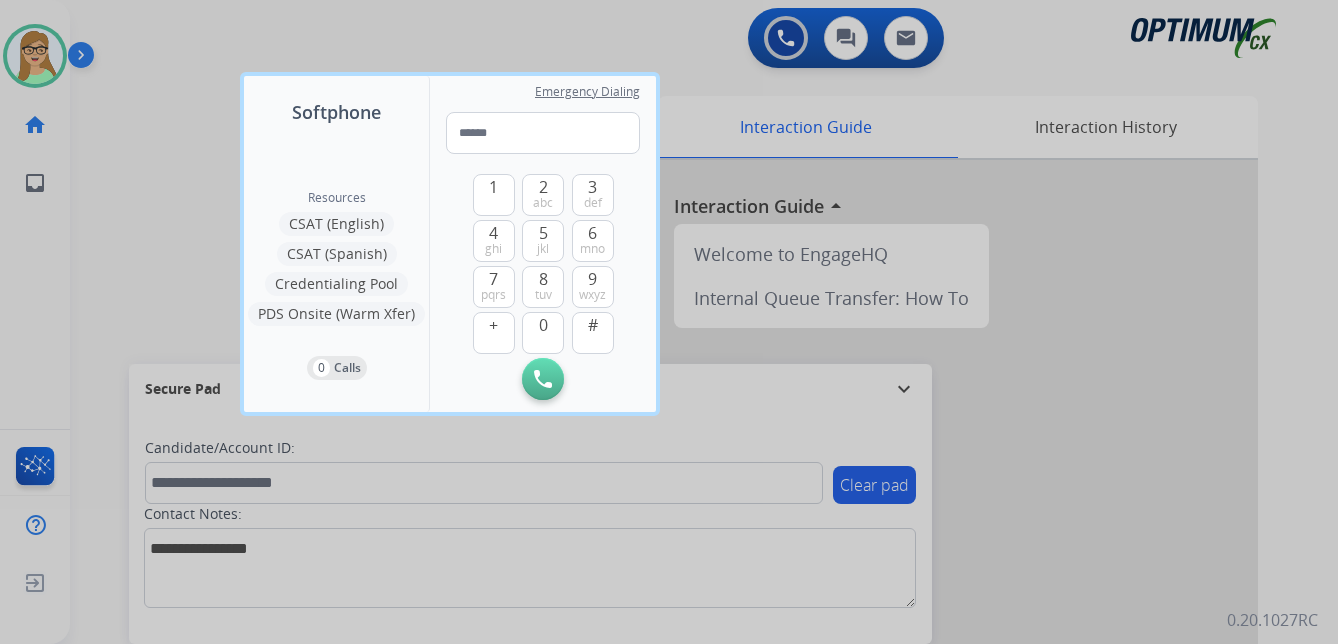 click at bounding box center (669, 322) 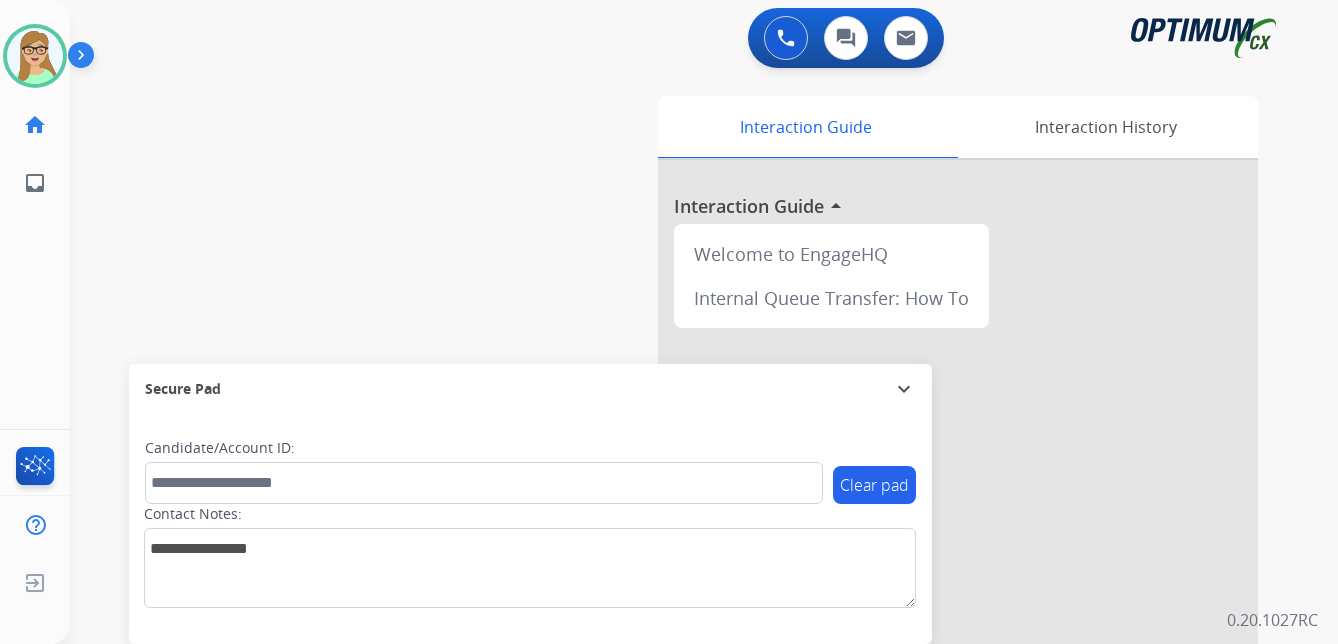 click at bounding box center (85, 59) 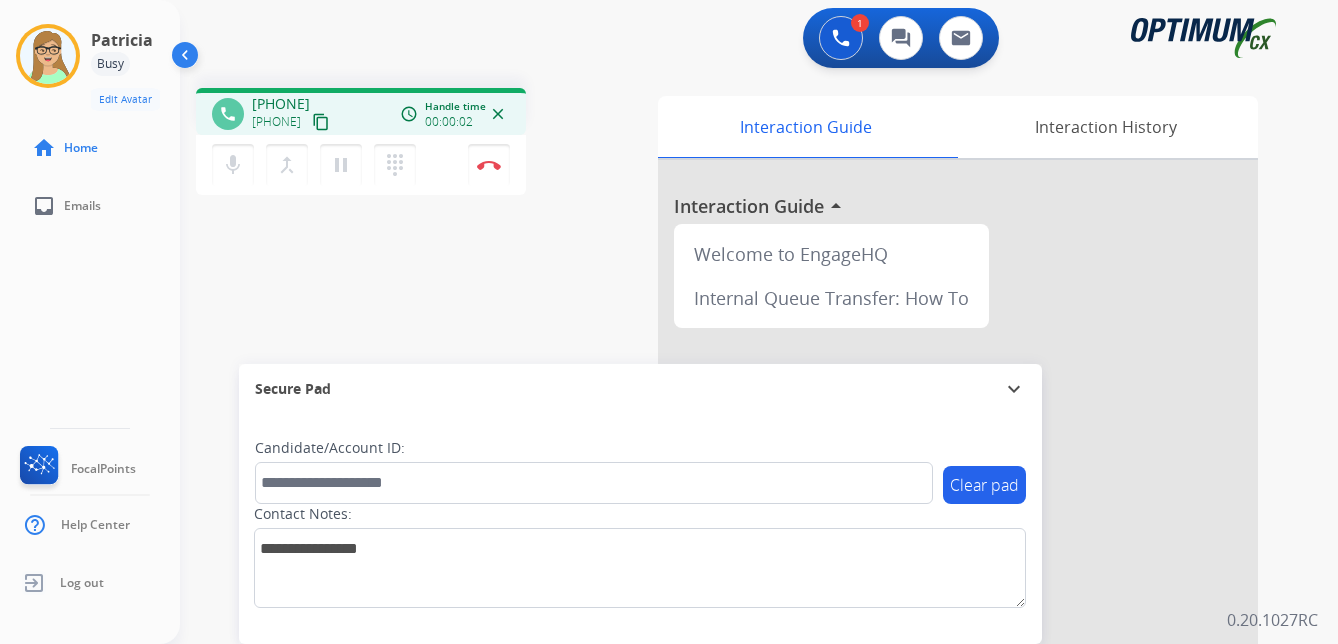 click on "content_copy" at bounding box center (321, 122) 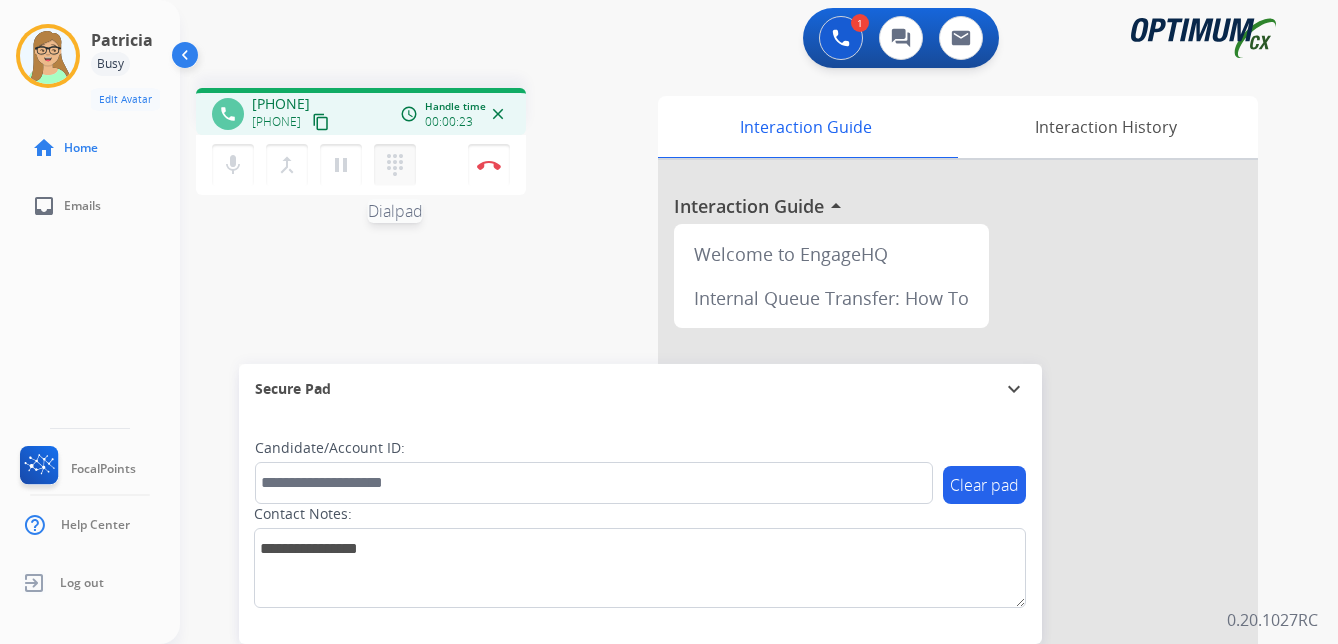 click on "dialpad" at bounding box center (395, 165) 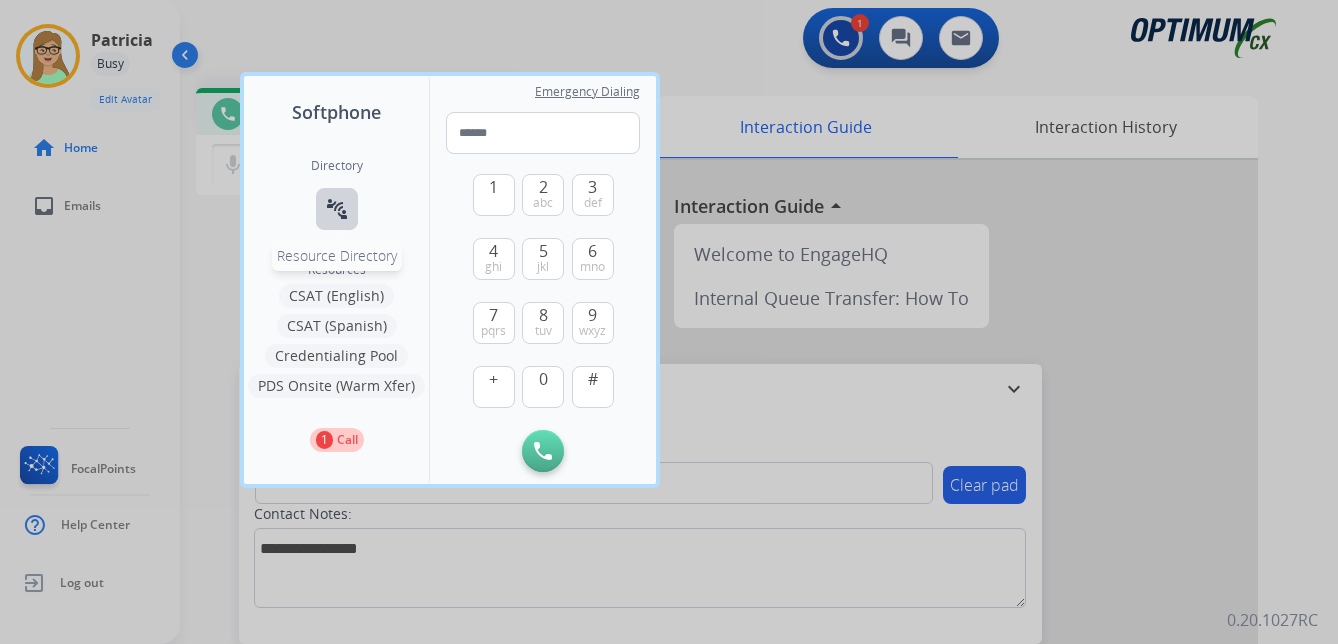 click on "connect_without_contact" at bounding box center (337, 209) 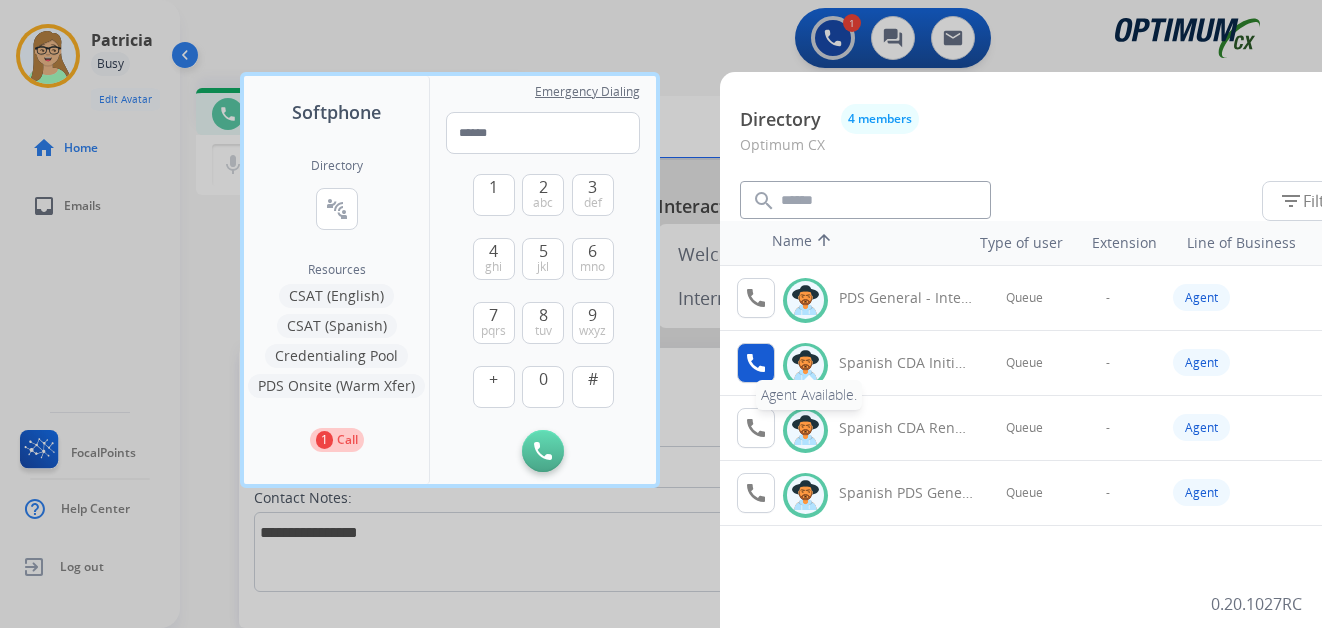 click on "call" at bounding box center (756, 363) 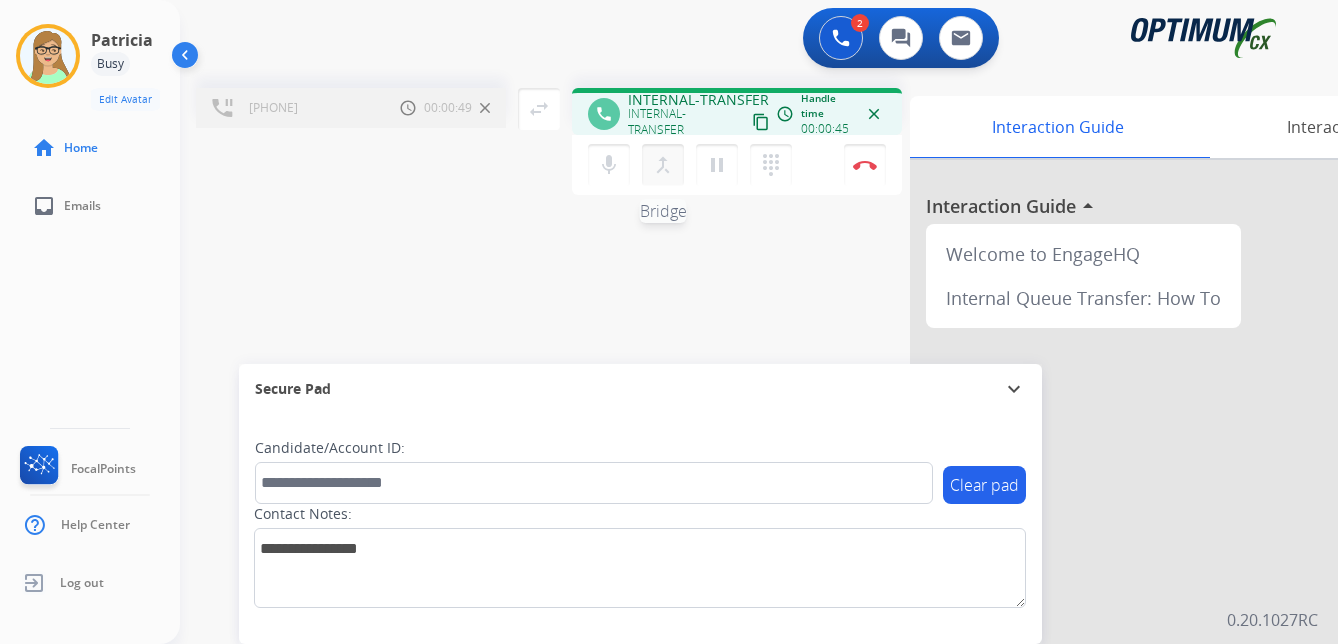 click on "merge_type" at bounding box center [663, 165] 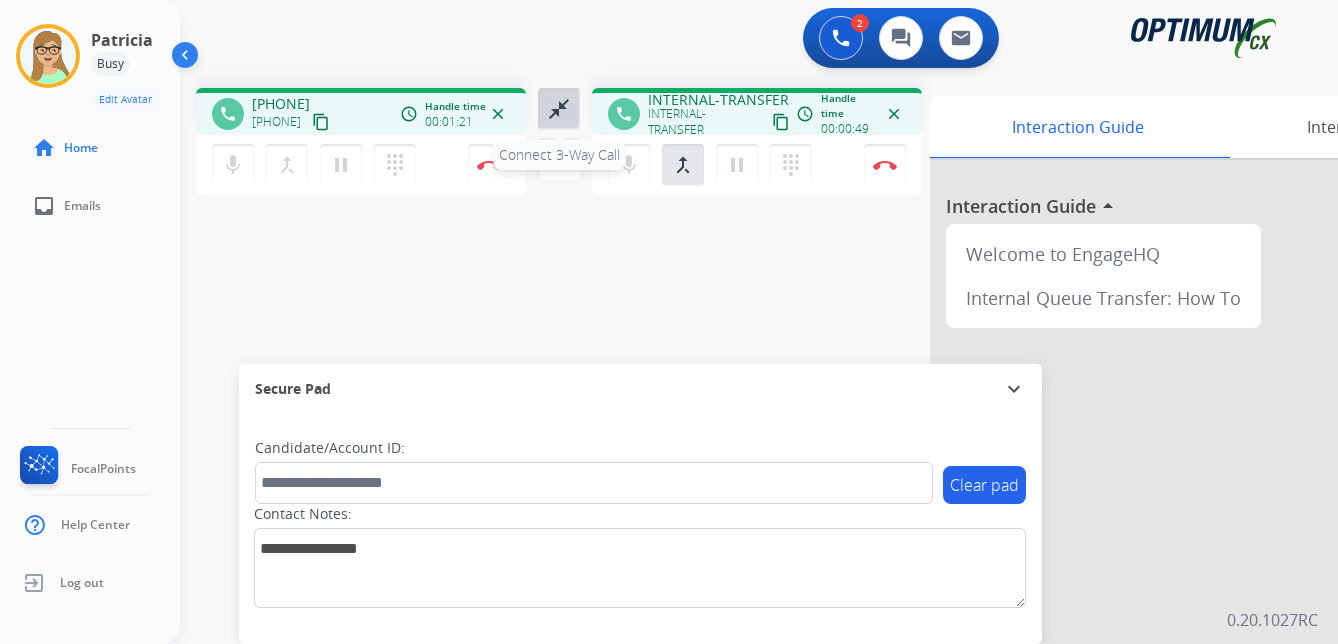 click on "close_fullscreen" at bounding box center [559, 109] 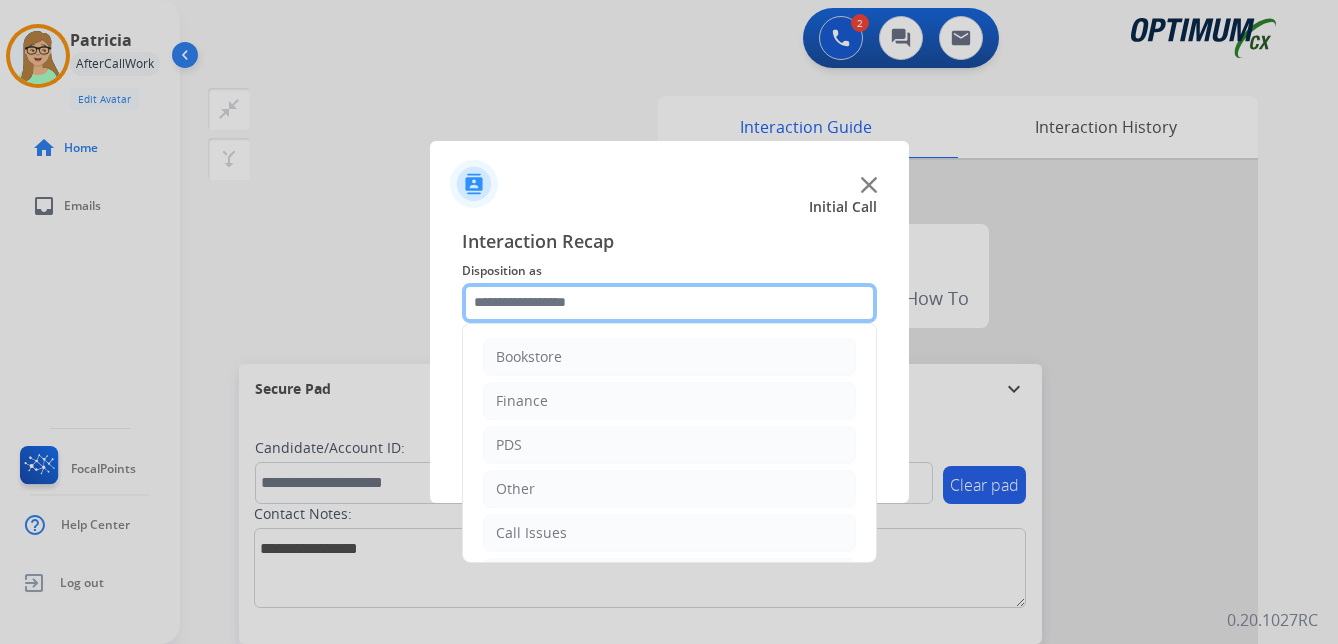 click 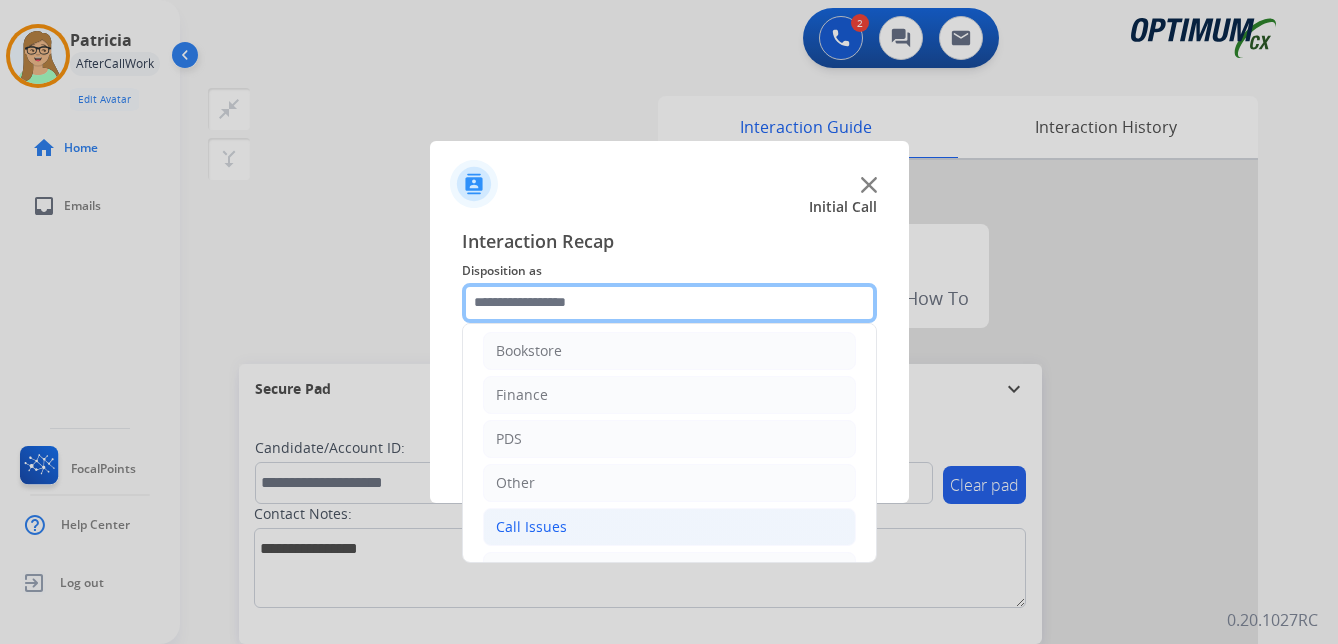 scroll, scrollTop: 0, scrollLeft: 0, axis: both 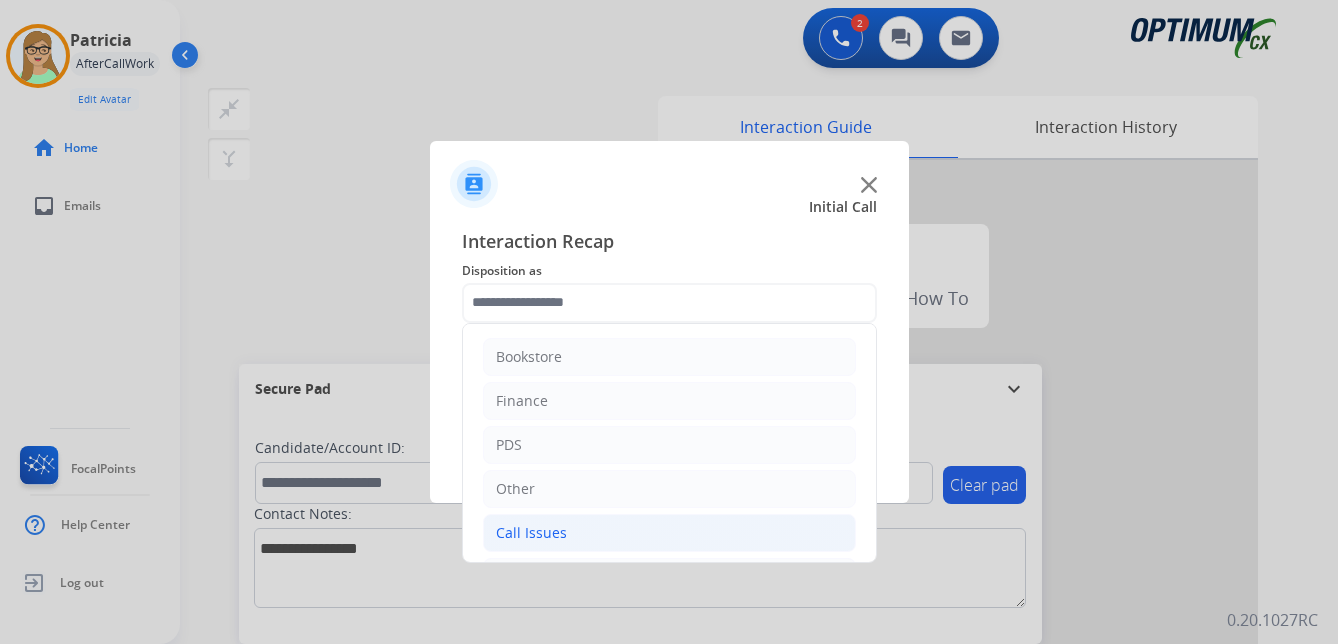click on "Call Issues" 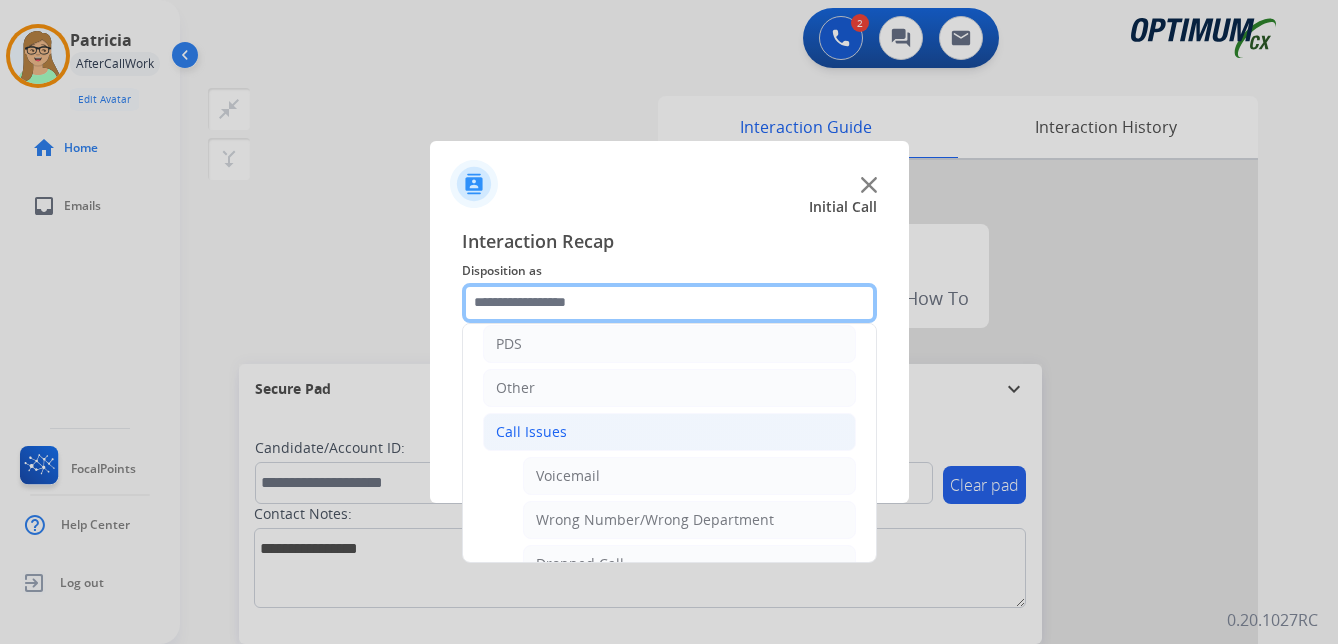 scroll, scrollTop: 200, scrollLeft: 0, axis: vertical 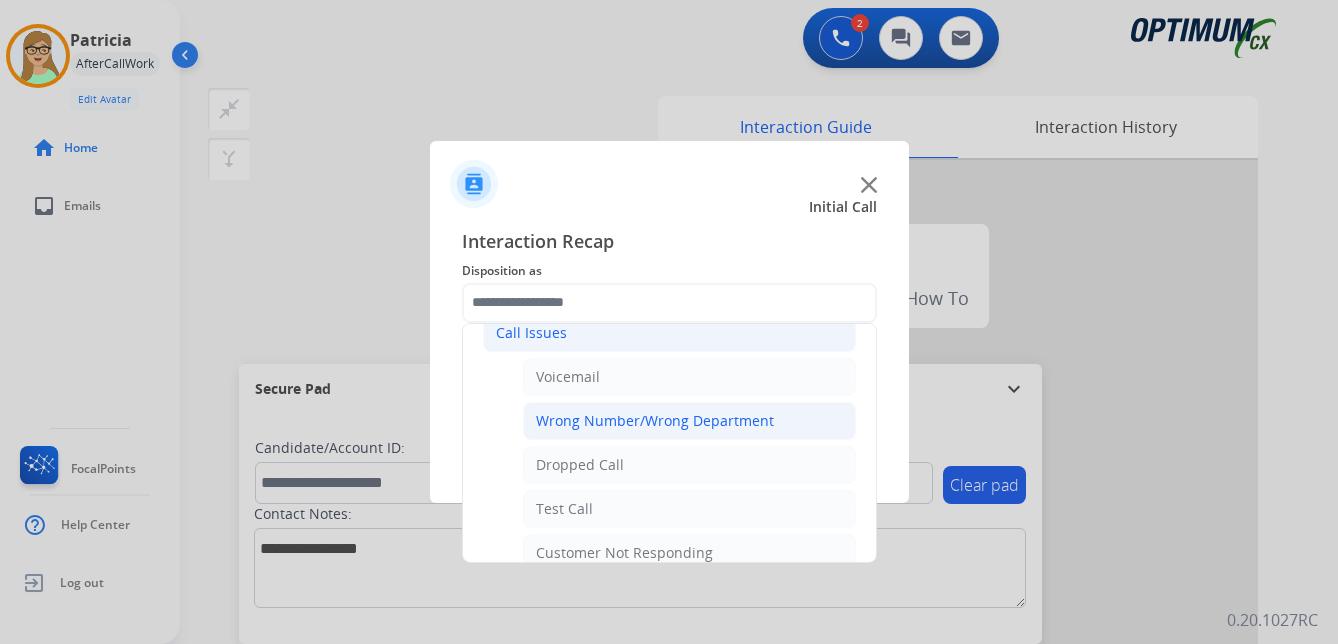 click on "Wrong Number/Wrong Department" 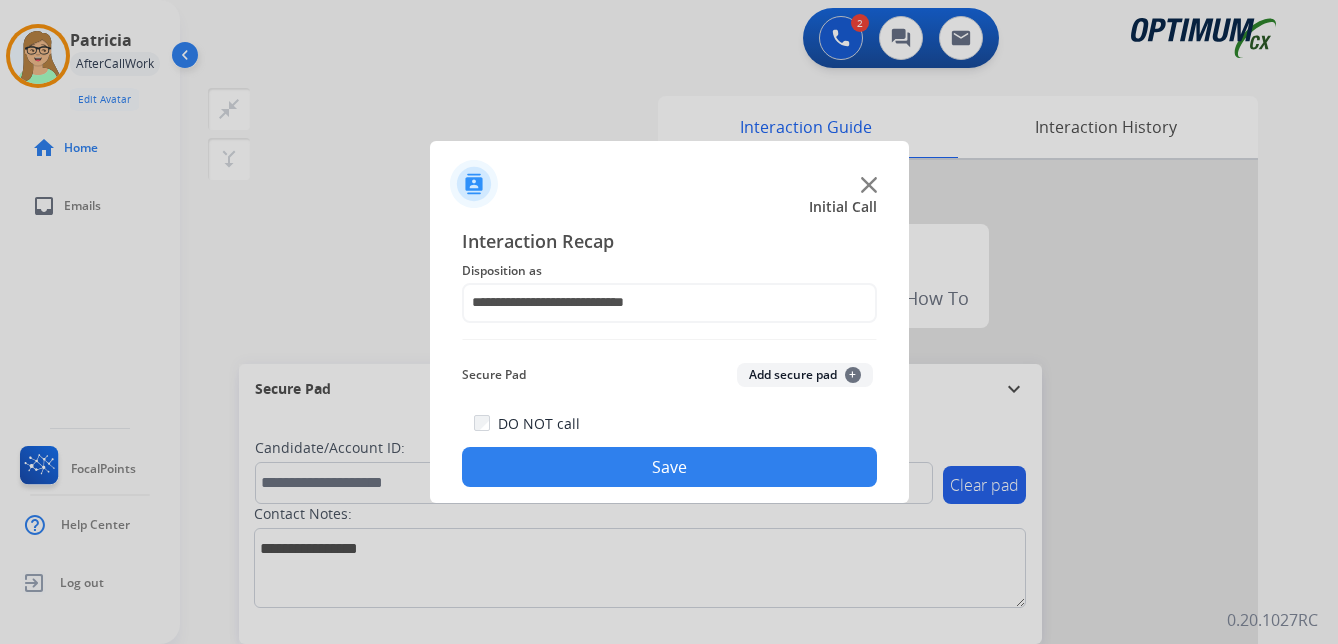 click on "Save" 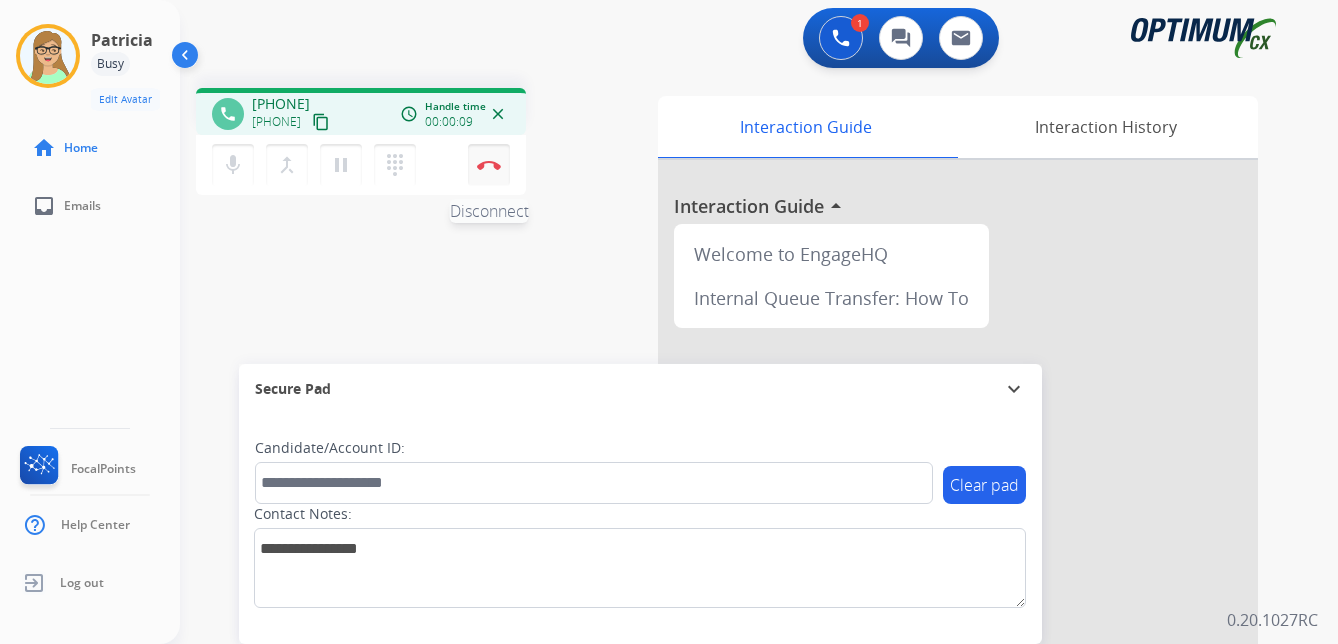 click on "Disconnect" at bounding box center (489, 165) 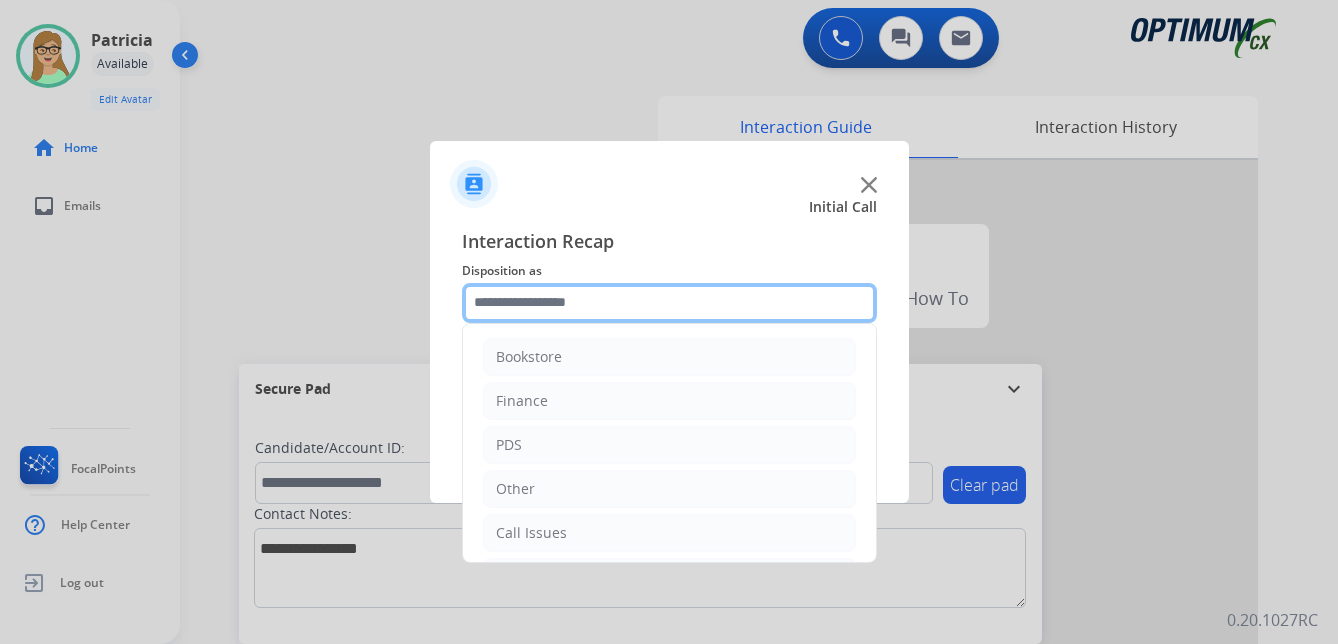 click 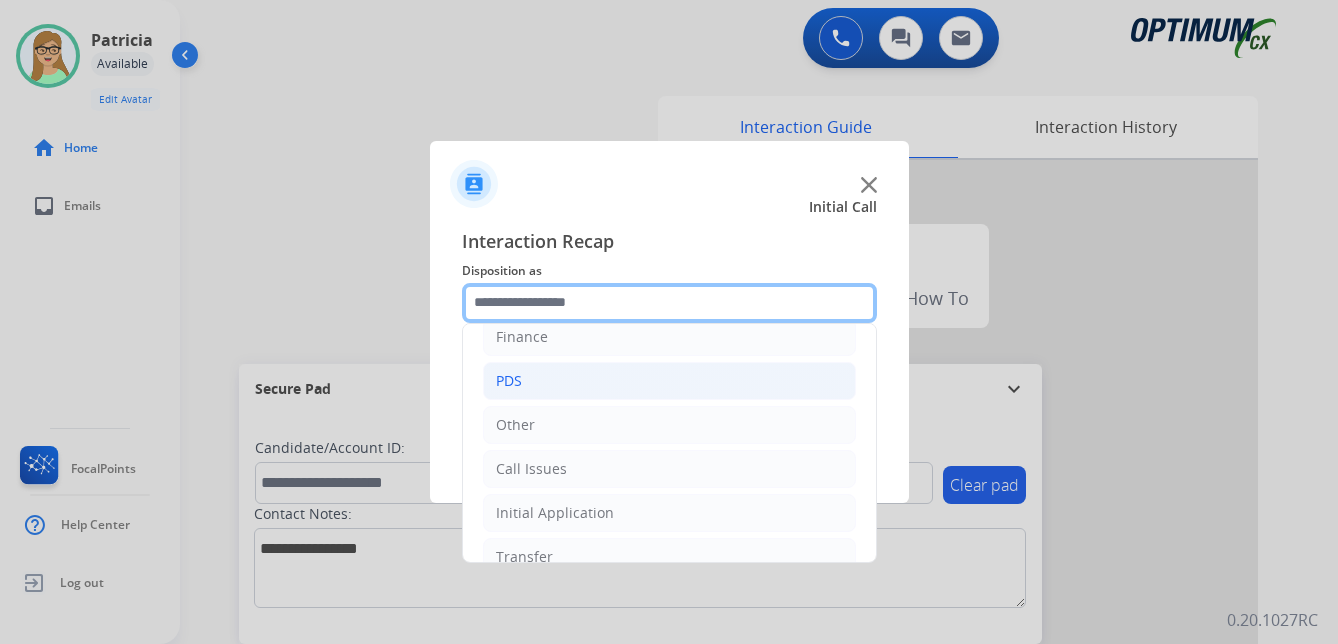 scroll, scrollTop: 100, scrollLeft: 0, axis: vertical 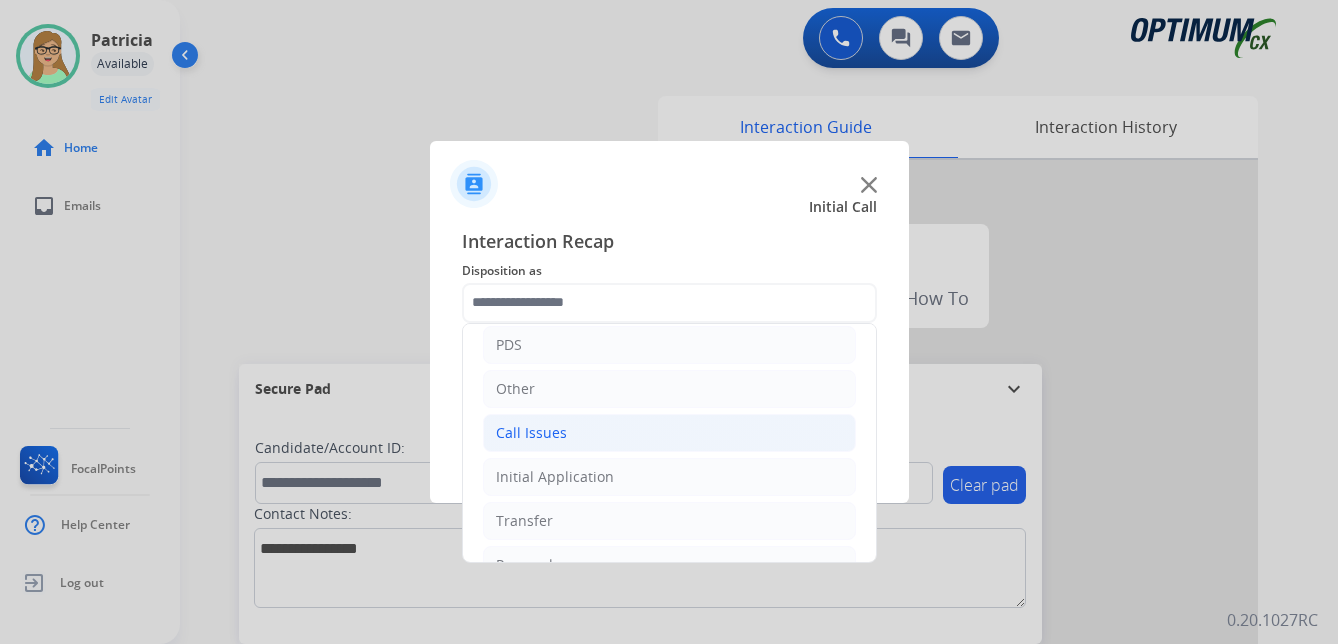 click on "Call Issues" 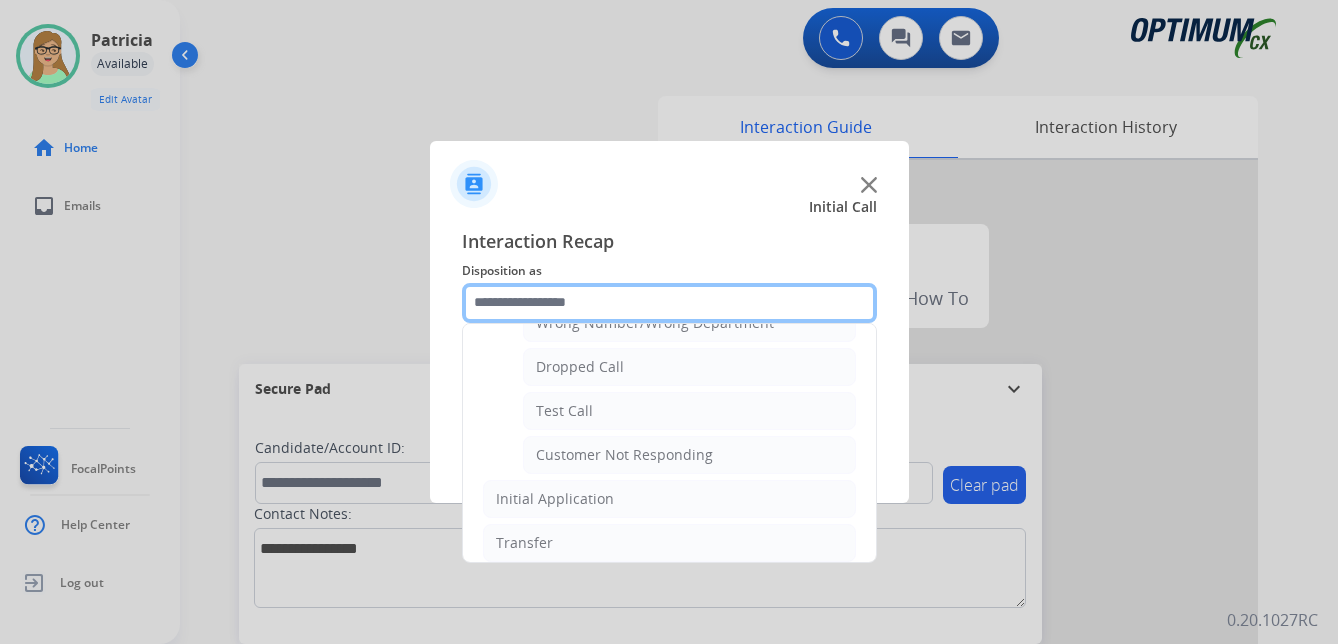 scroll, scrollTop: 300, scrollLeft: 0, axis: vertical 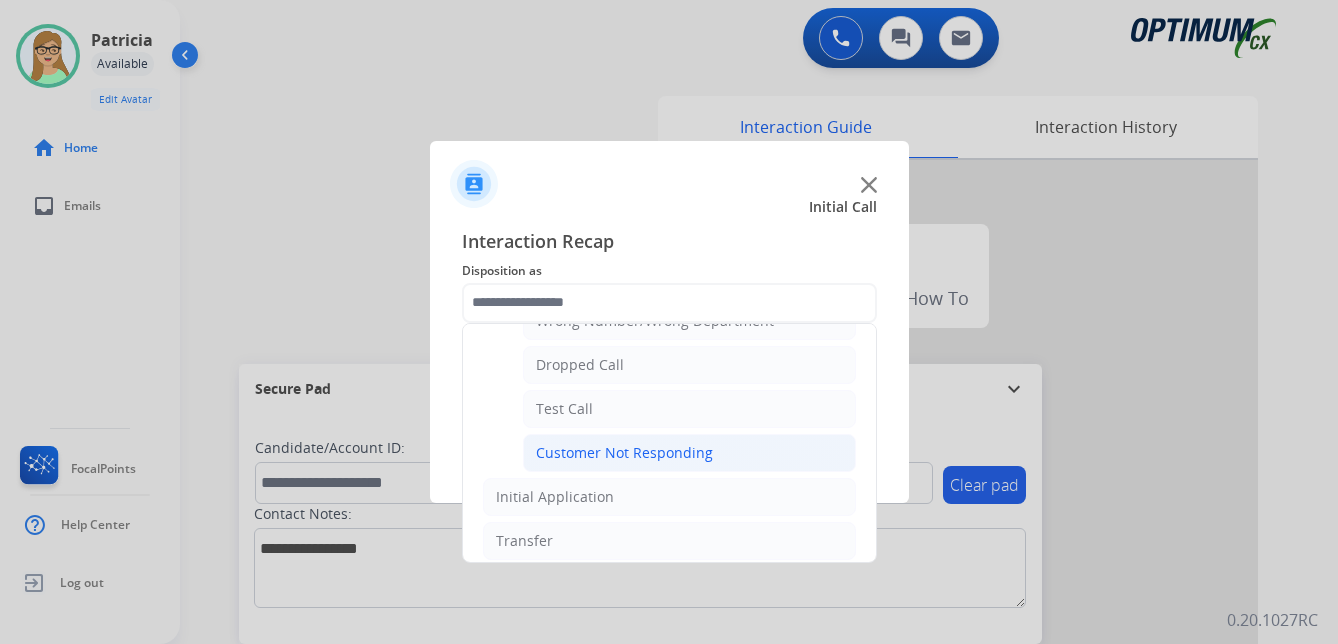 click on "Customer Not Responding" 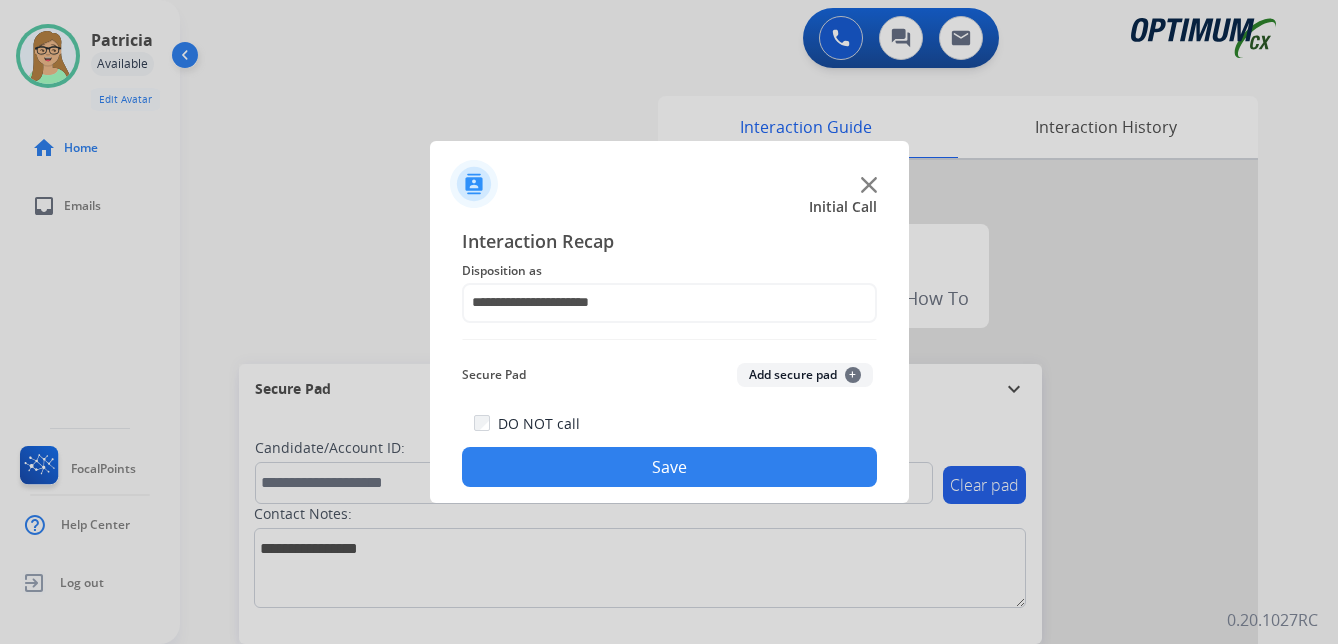 click on "Save" 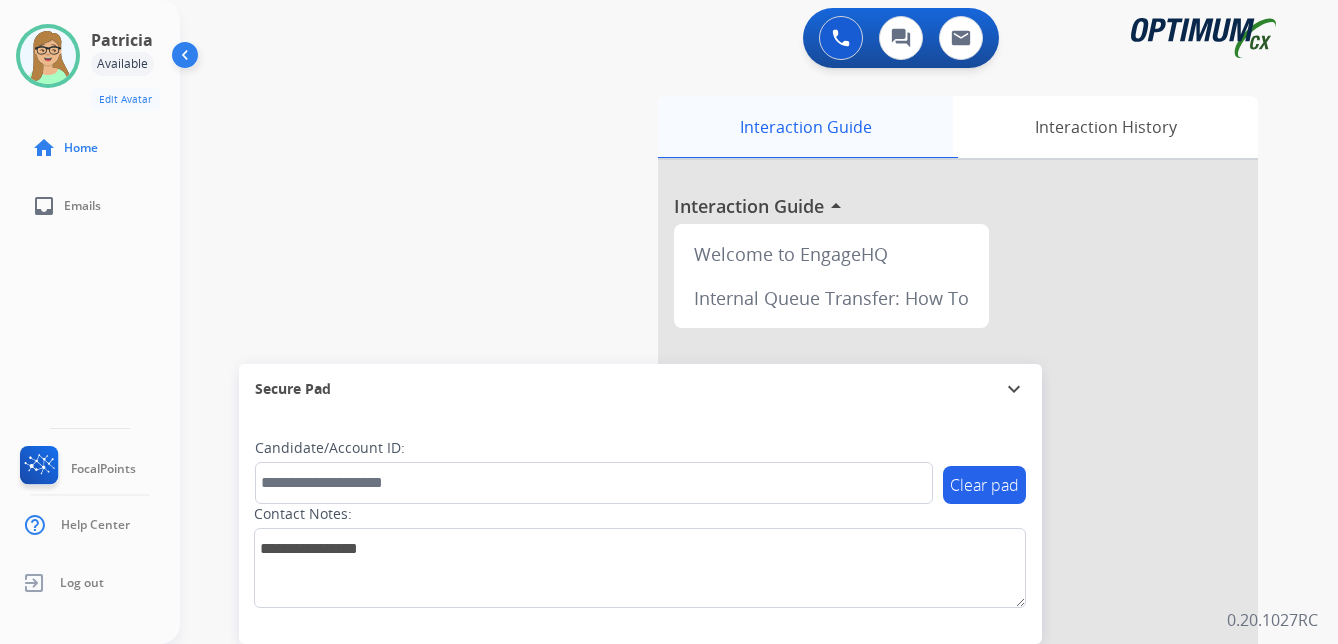click on "Interaction Guide" at bounding box center (805, 127) 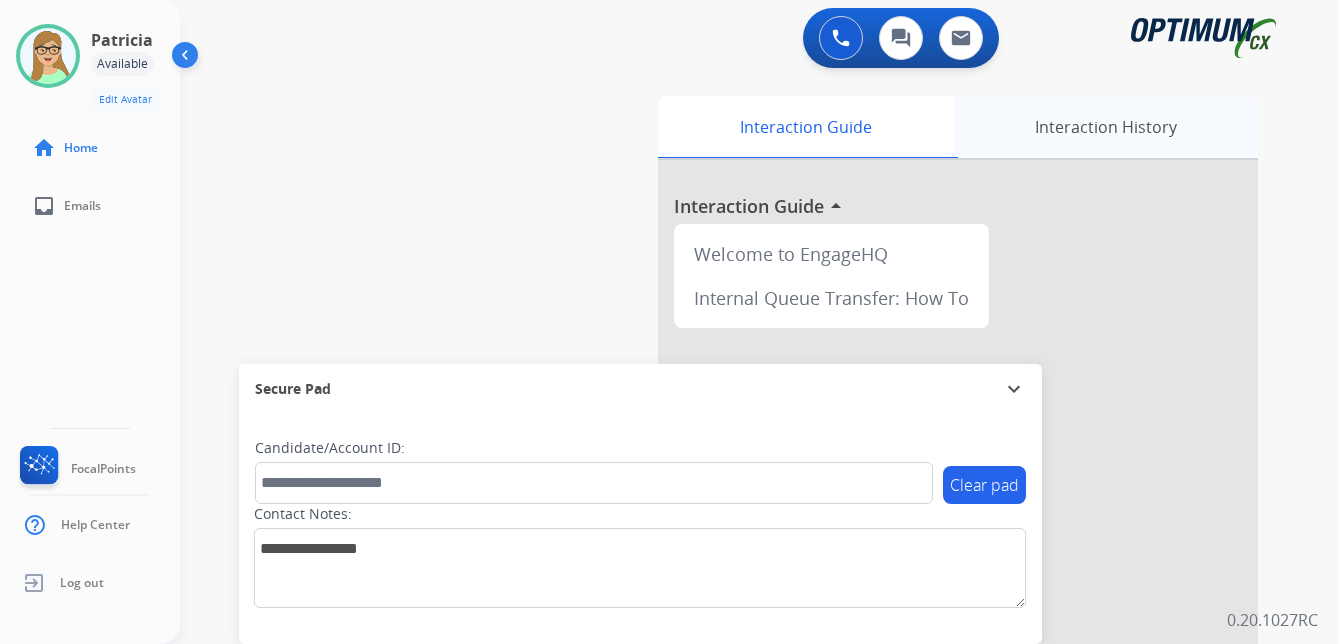 click on "Interaction History" at bounding box center [1105, 127] 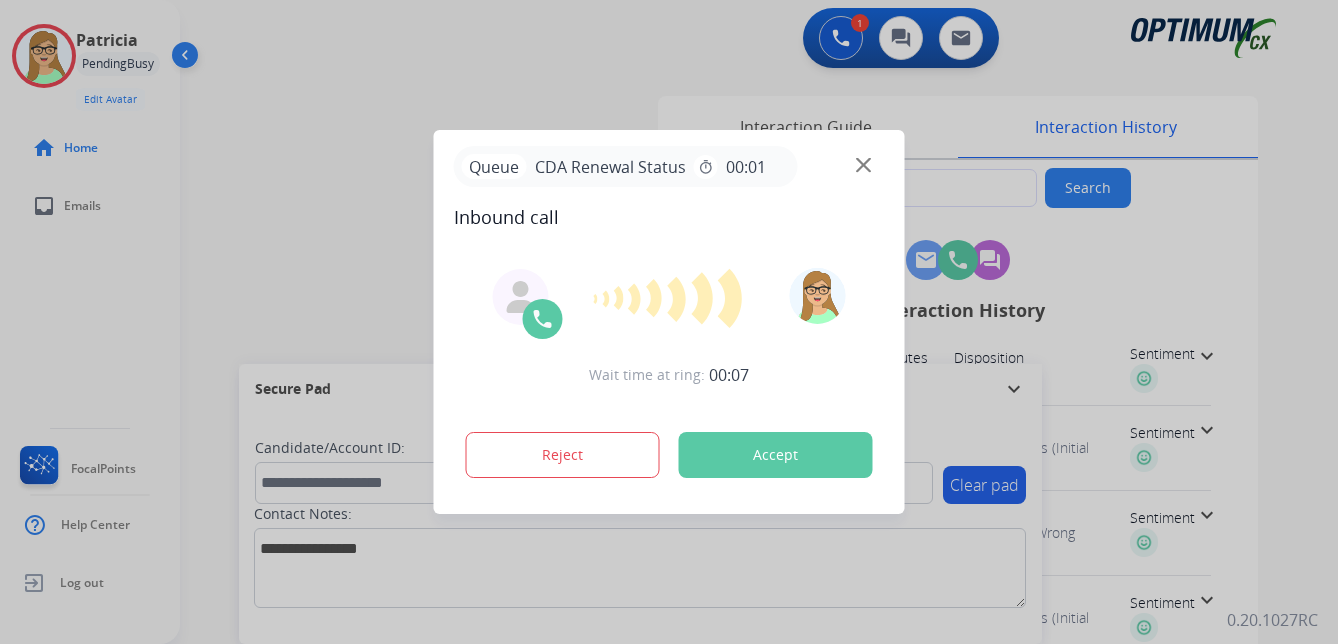 type on "**********" 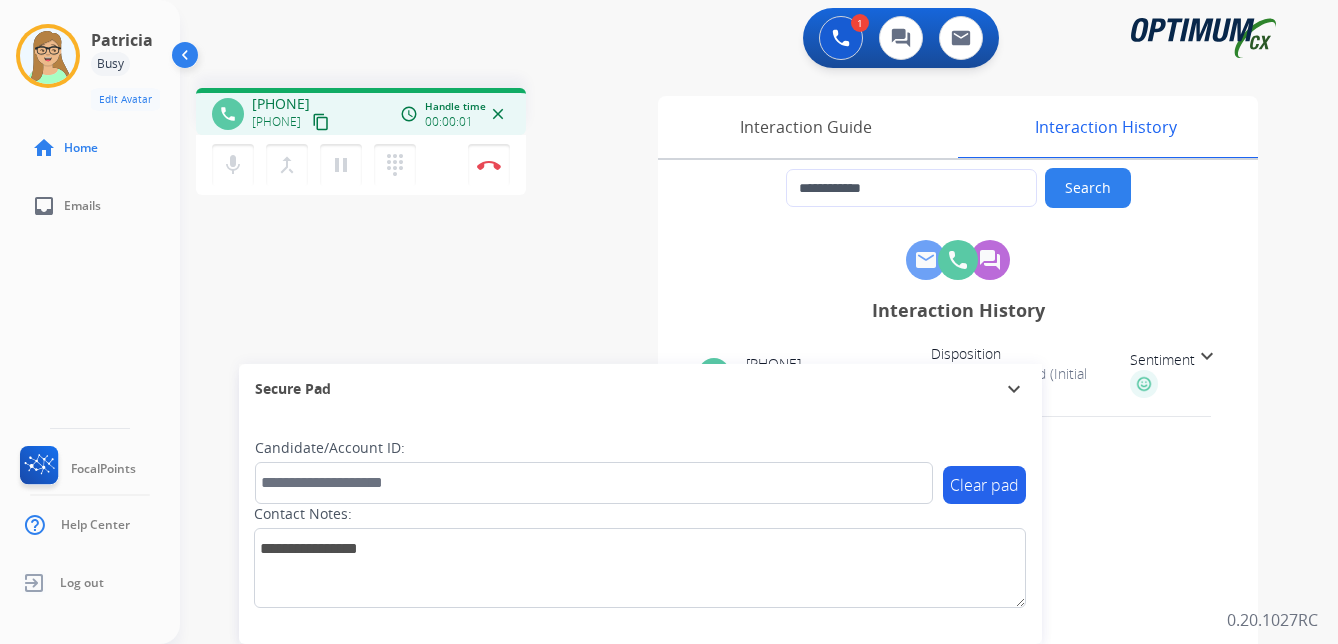 click on "content_copy" at bounding box center (321, 122) 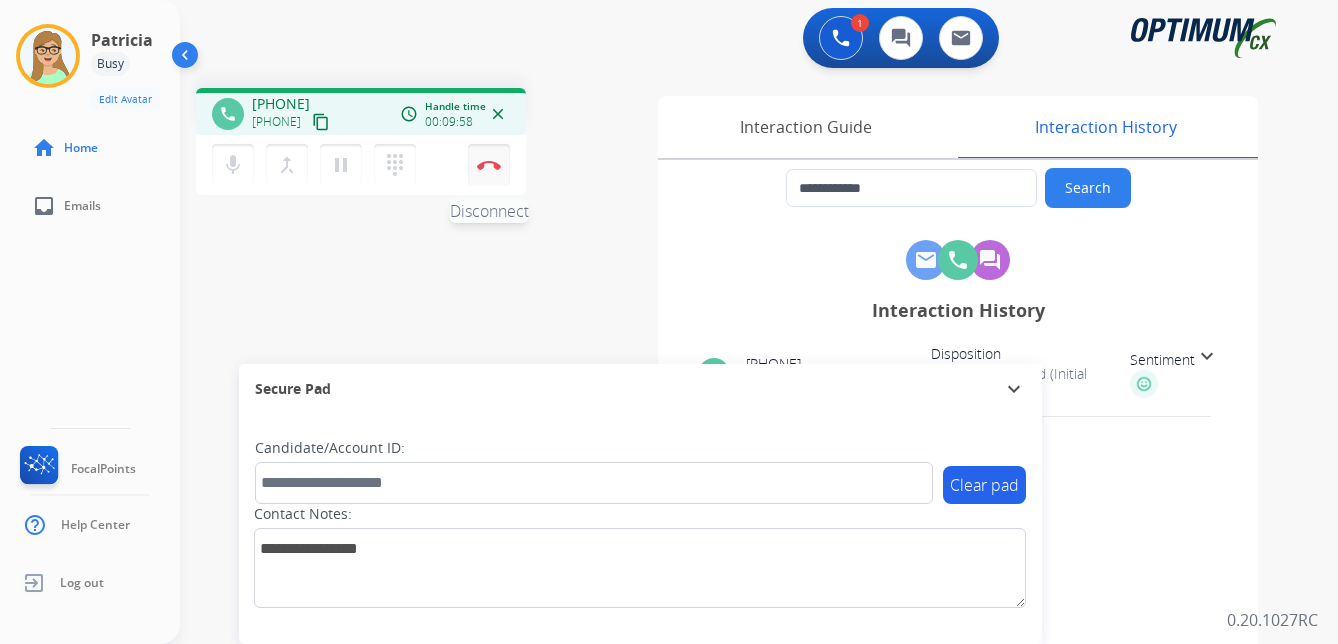 click on "Disconnect" at bounding box center (489, 165) 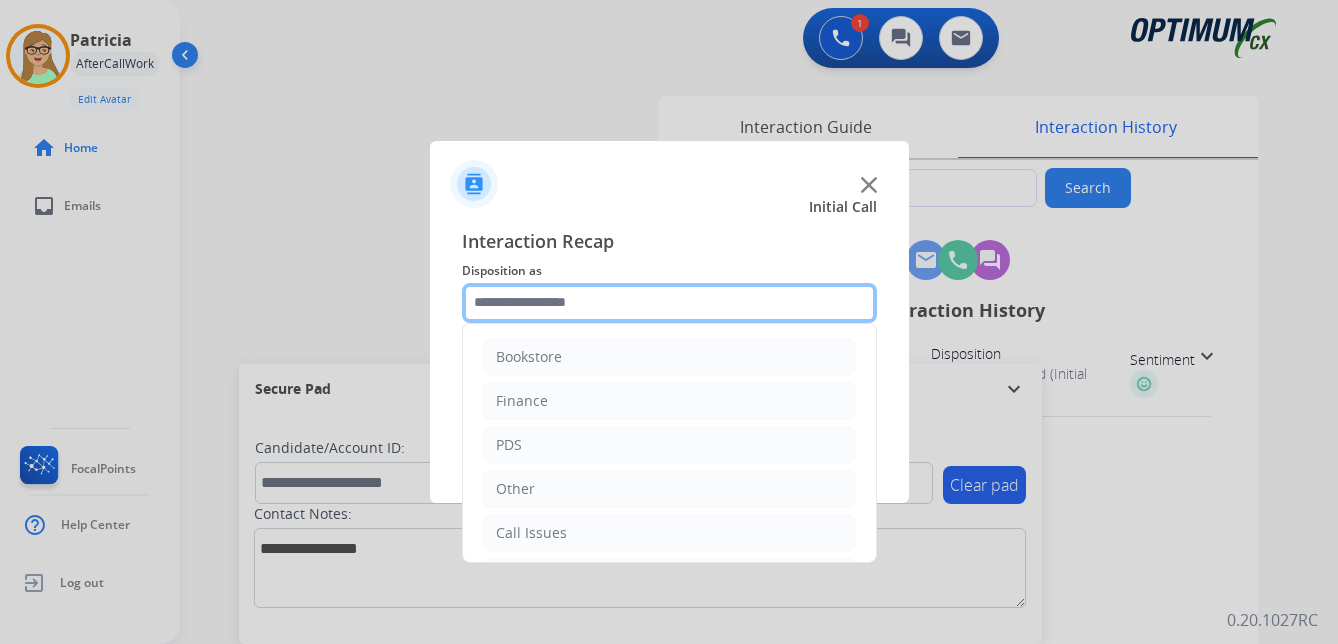 click 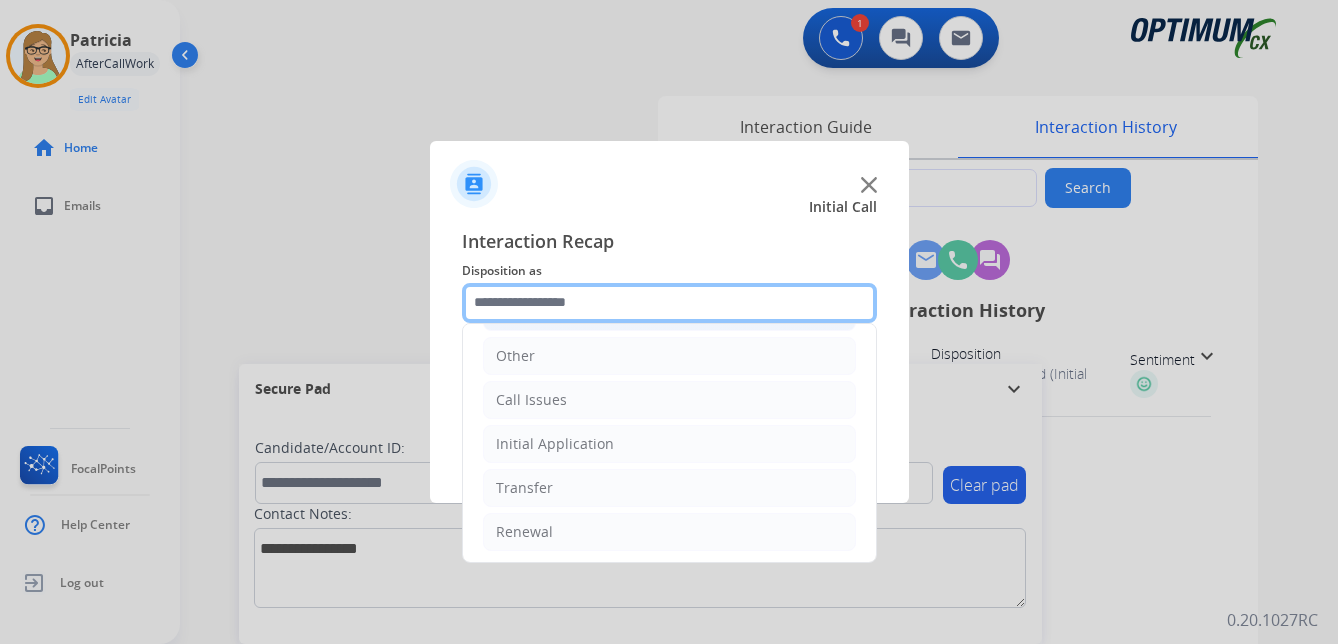 scroll, scrollTop: 136, scrollLeft: 0, axis: vertical 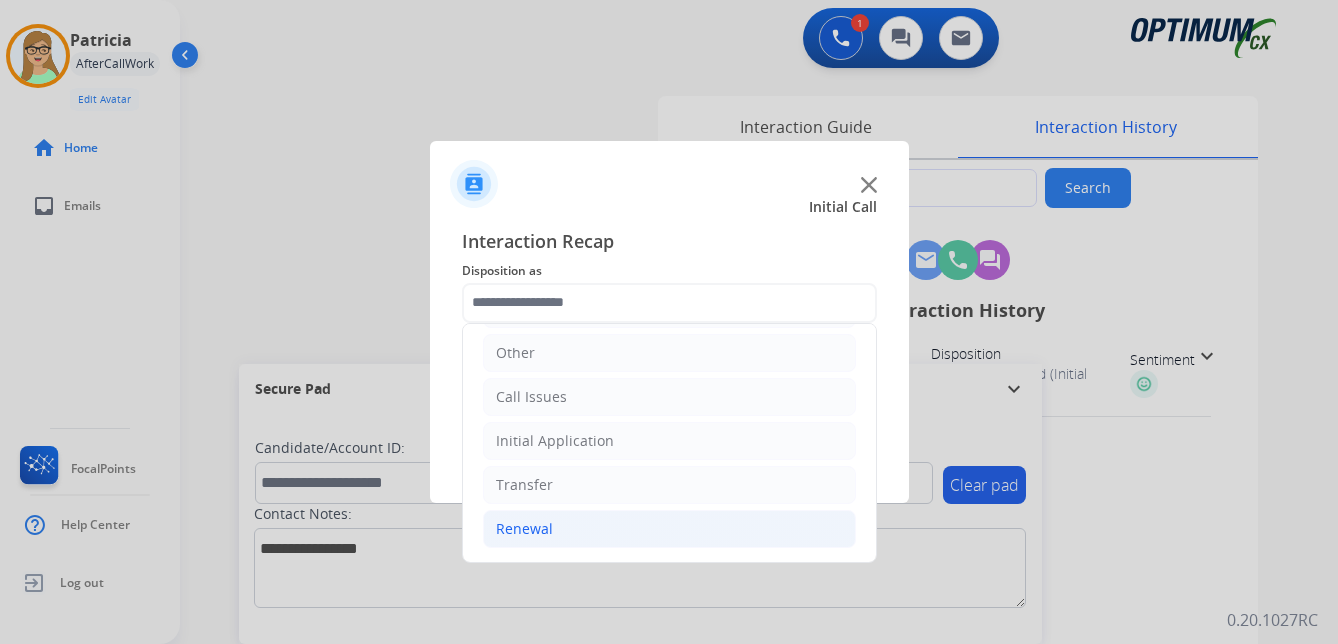 click on "Renewal" 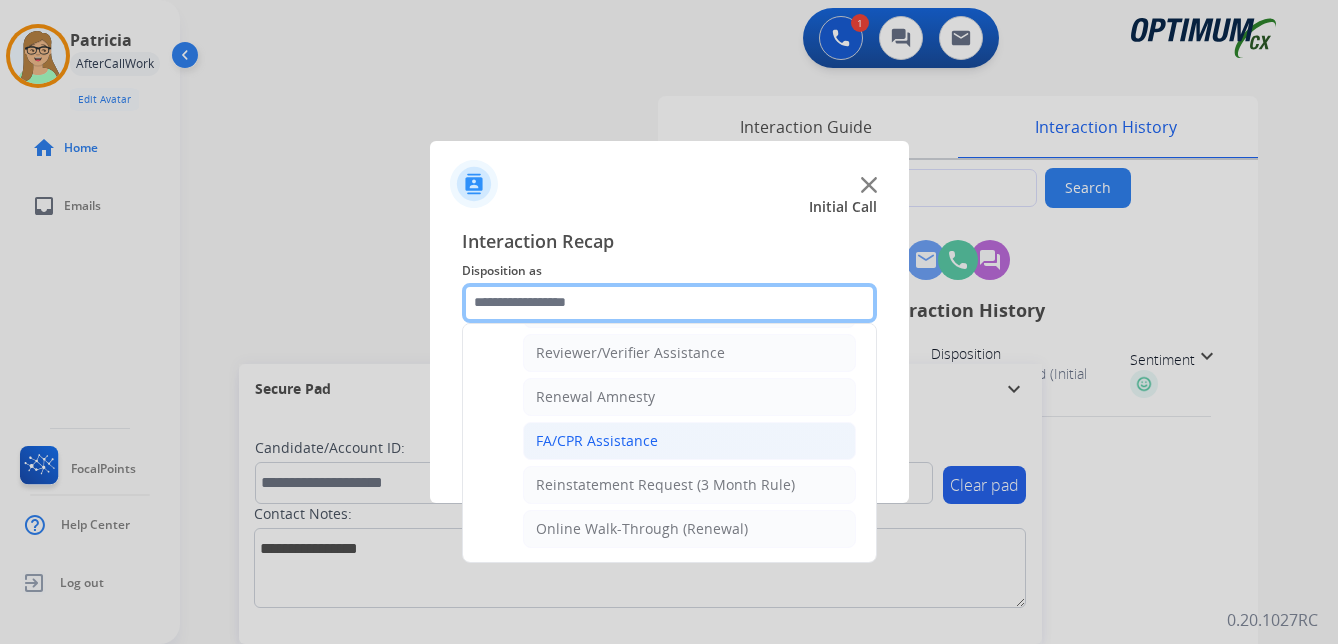 scroll, scrollTop: 672, scrollLeft: 0, axis: vertical 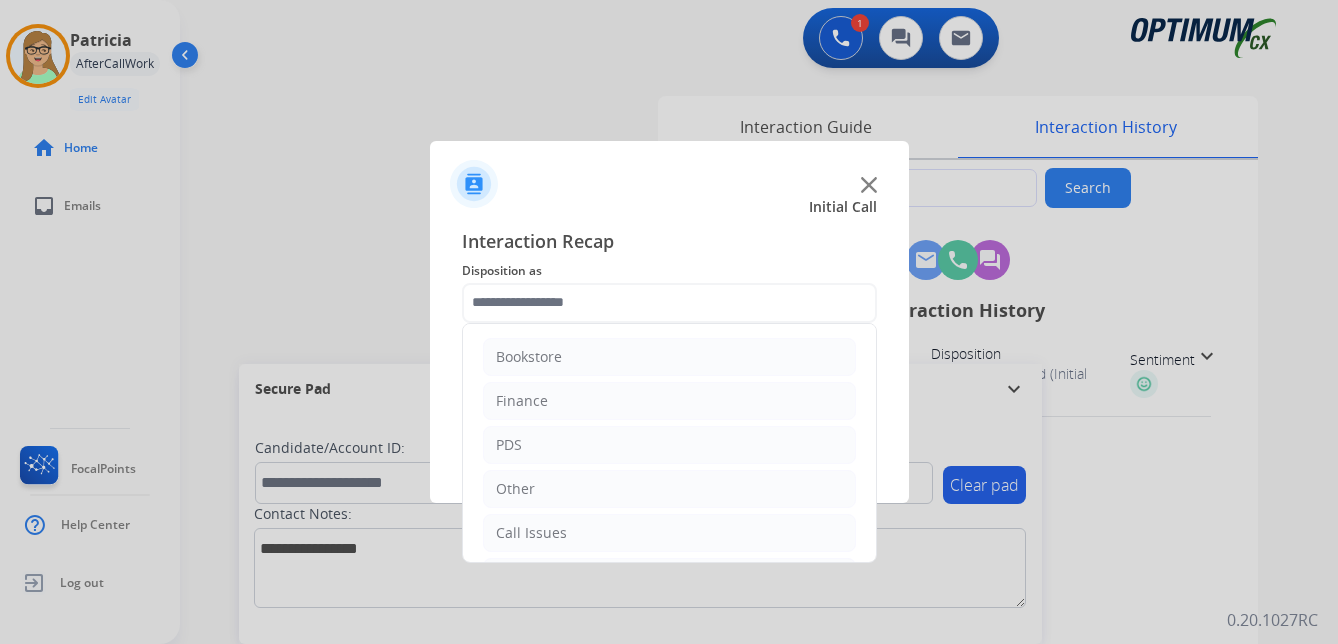 click at bounding box center (669, 322) 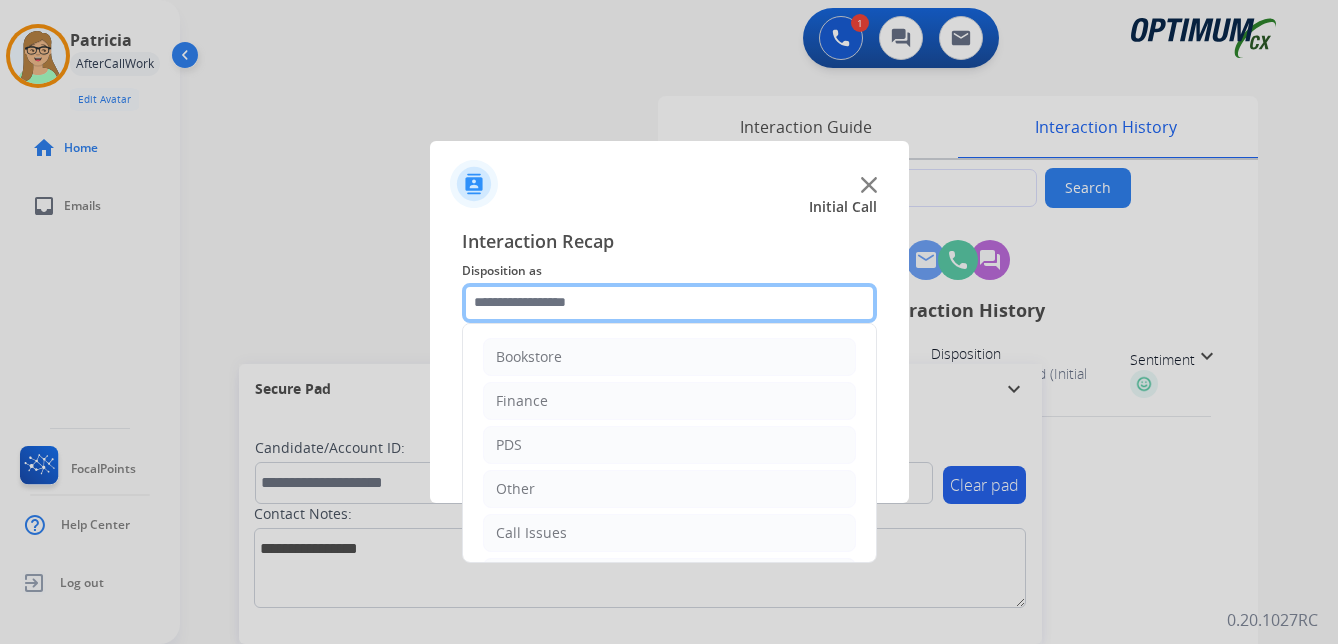 click 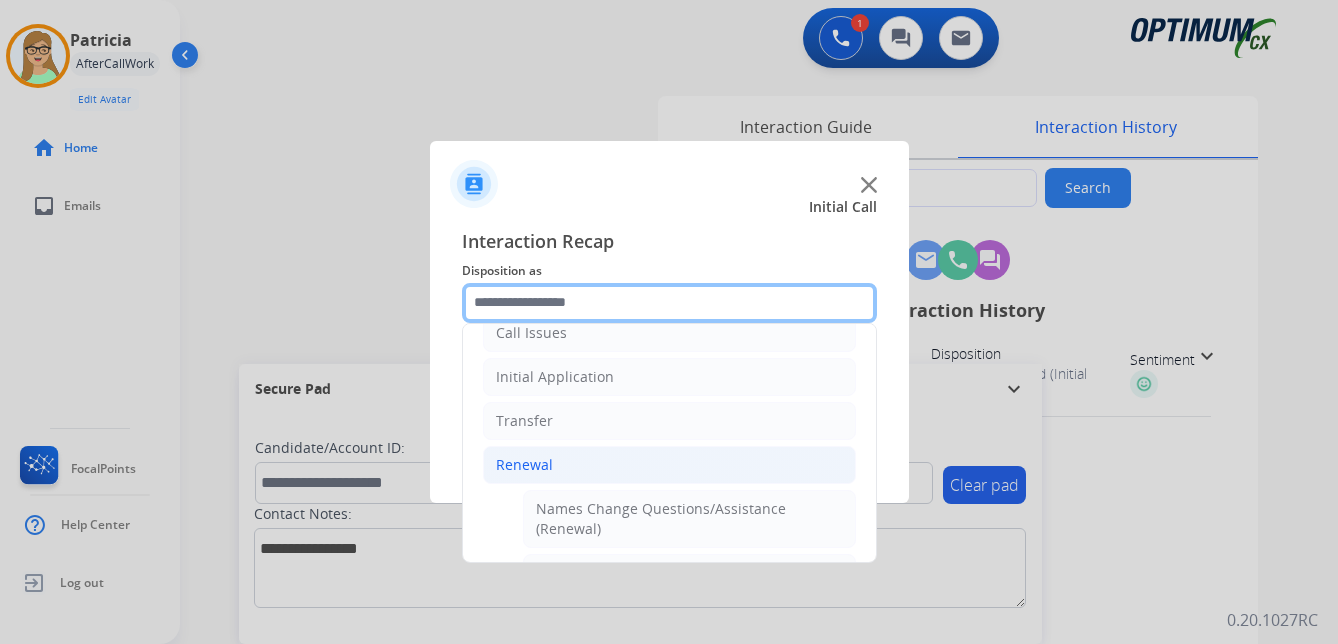 scroll, scrollTop: 300, scrollLeft: 0, axis: vertical 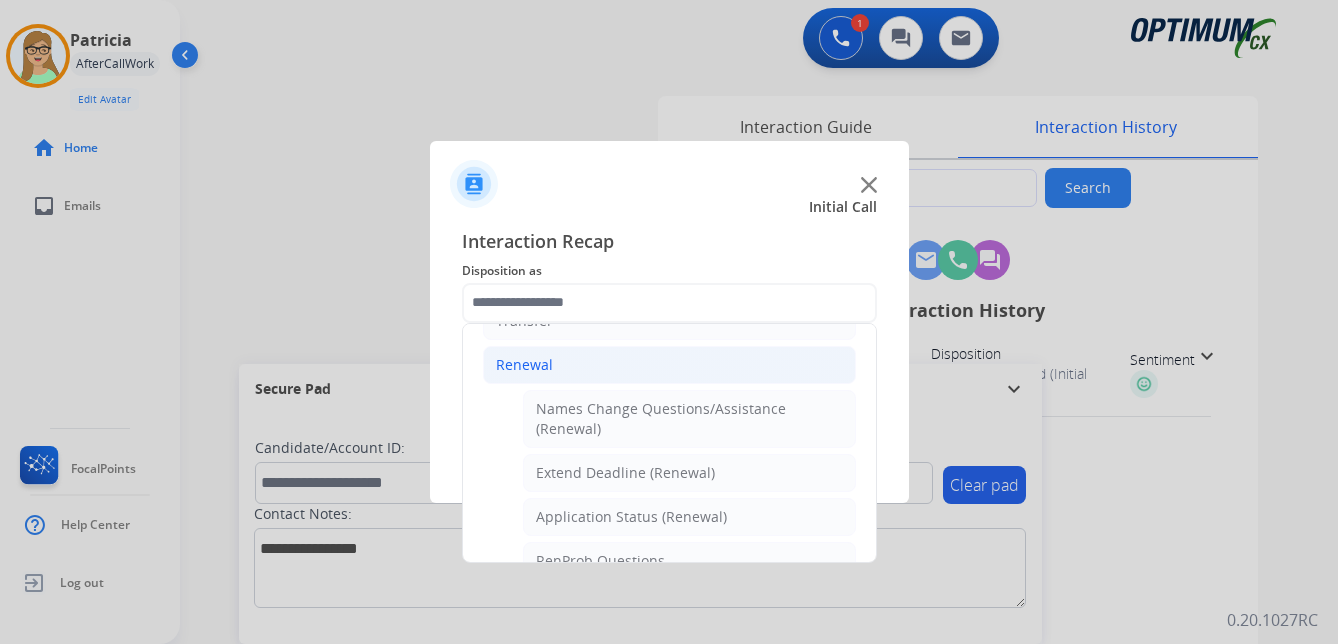 click on "Renewal" 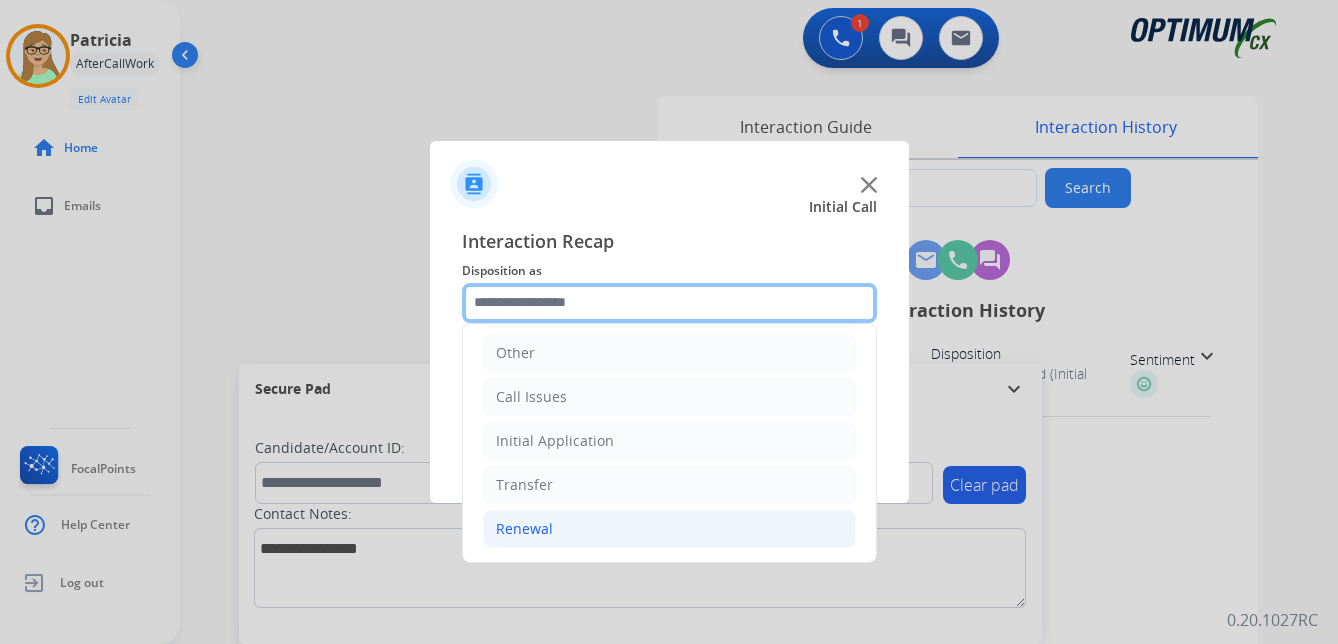 scroll, scrollTop: 136, scrollLeft: 0, axis: vertical 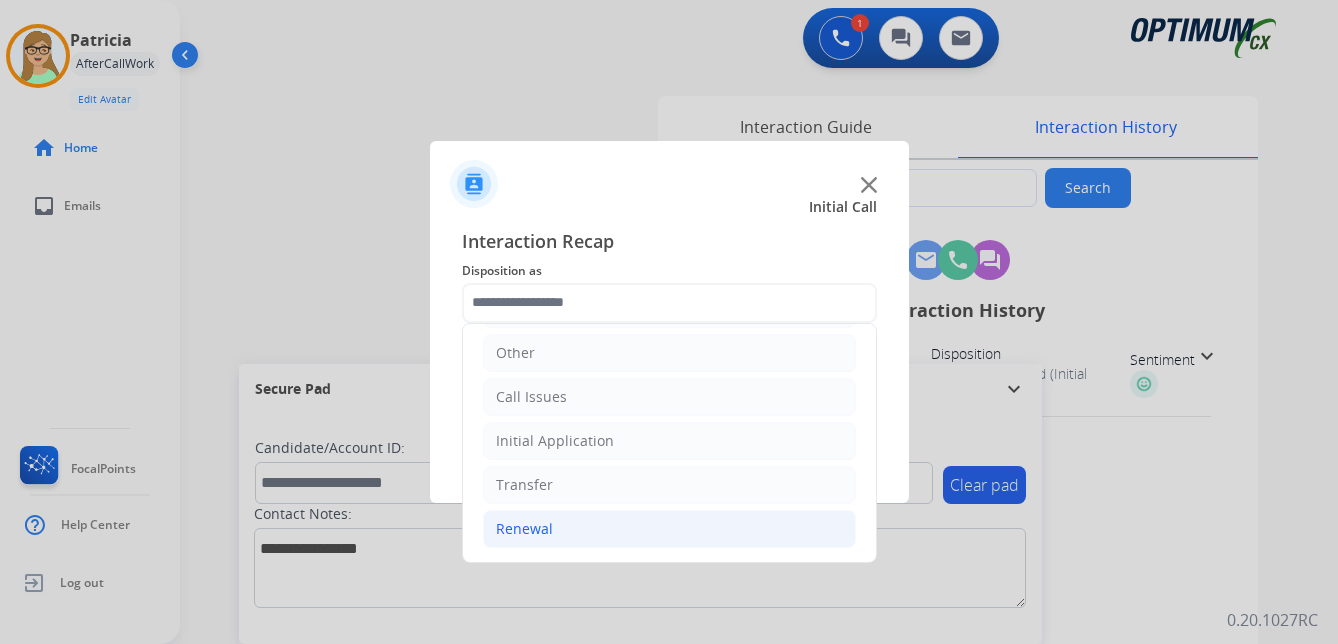 click on "Renewal" 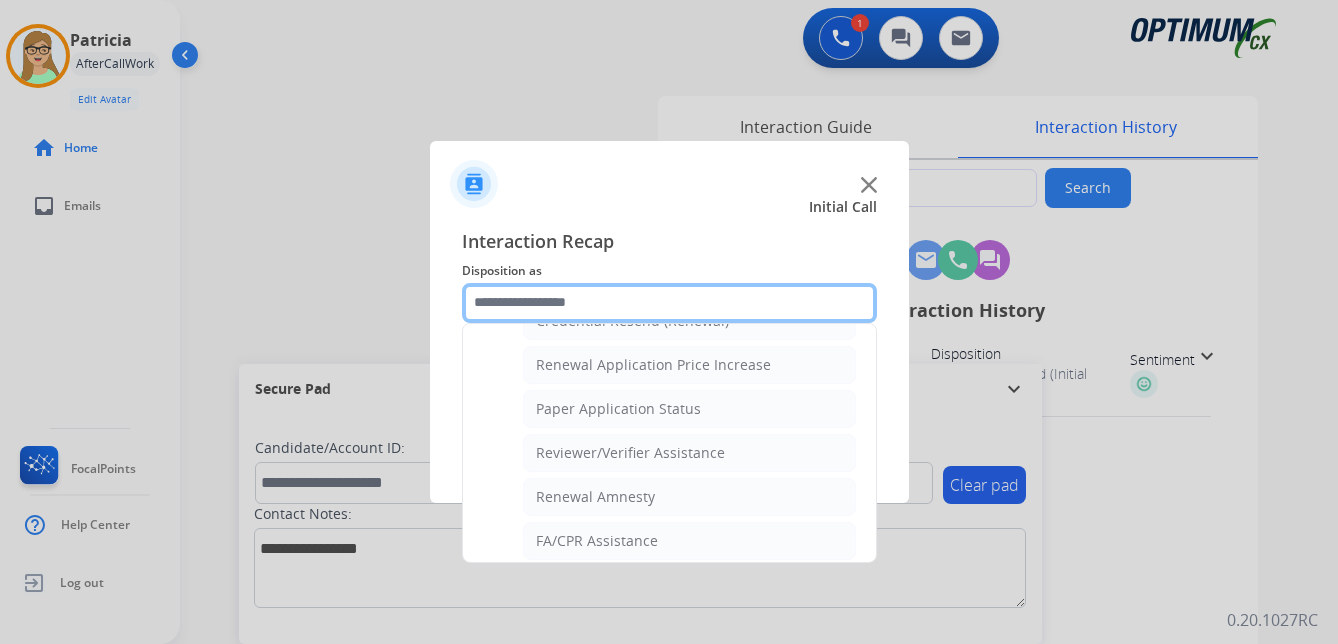 scroll, scrollTop: 572, scrollLeft: 0, axis: vertical 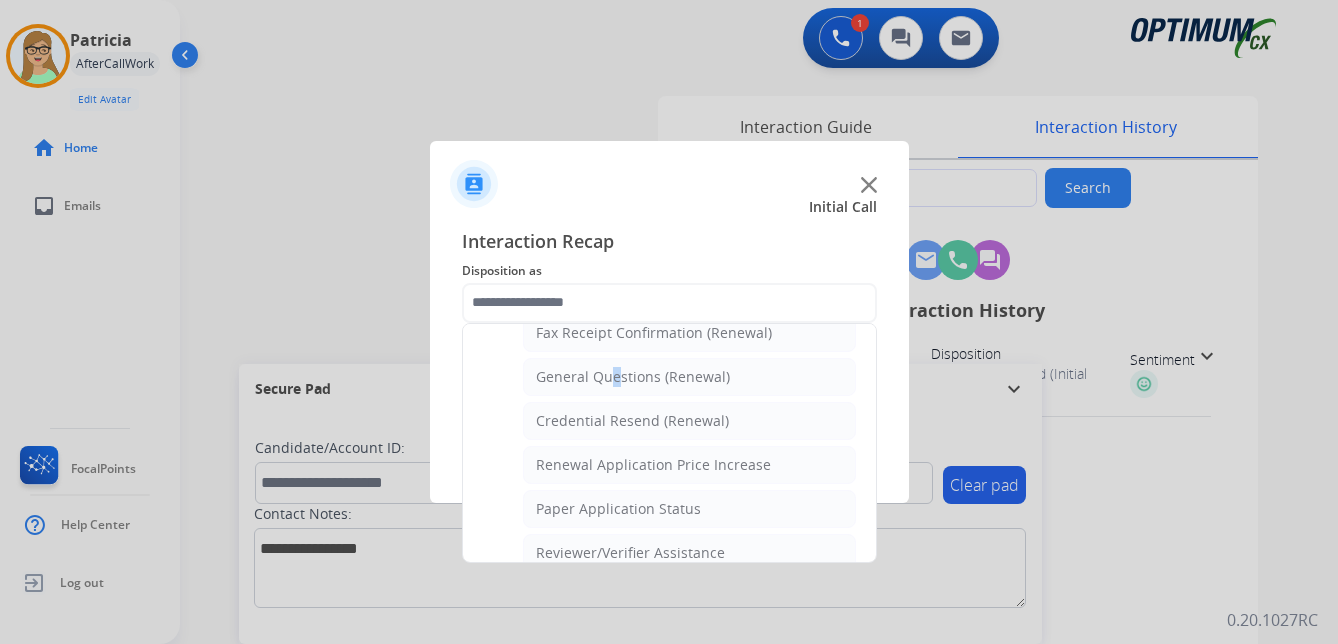 click on "General Questions (Renewal)" 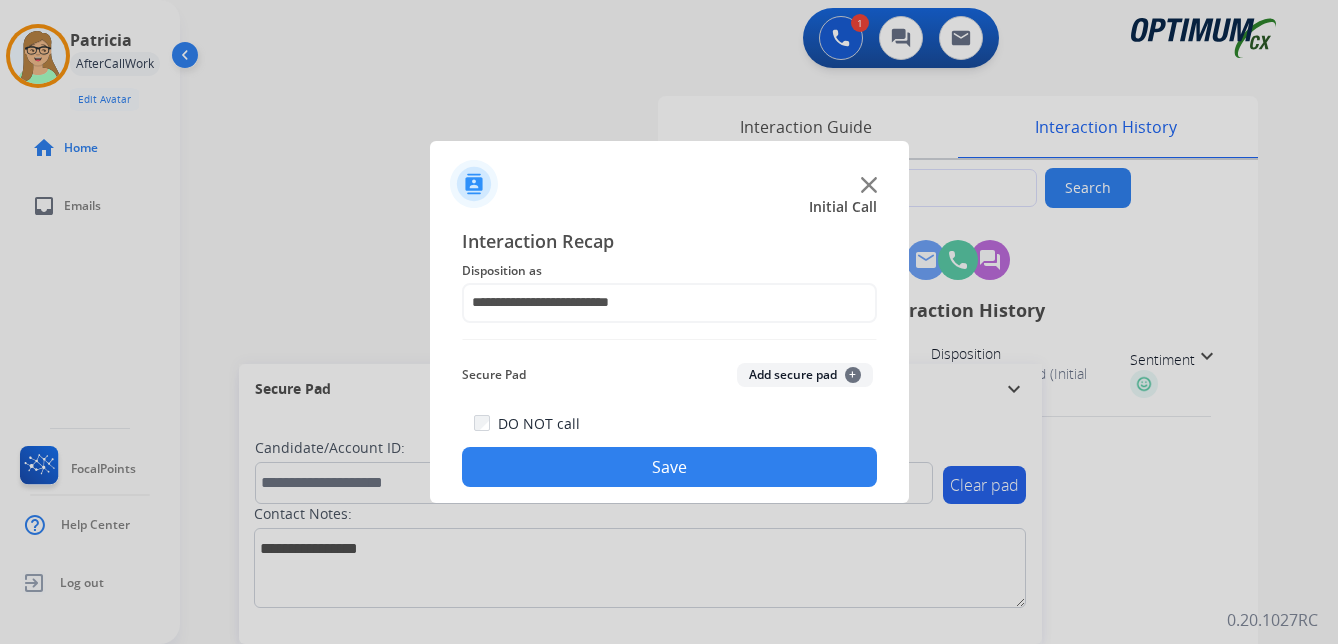 click on "Save" 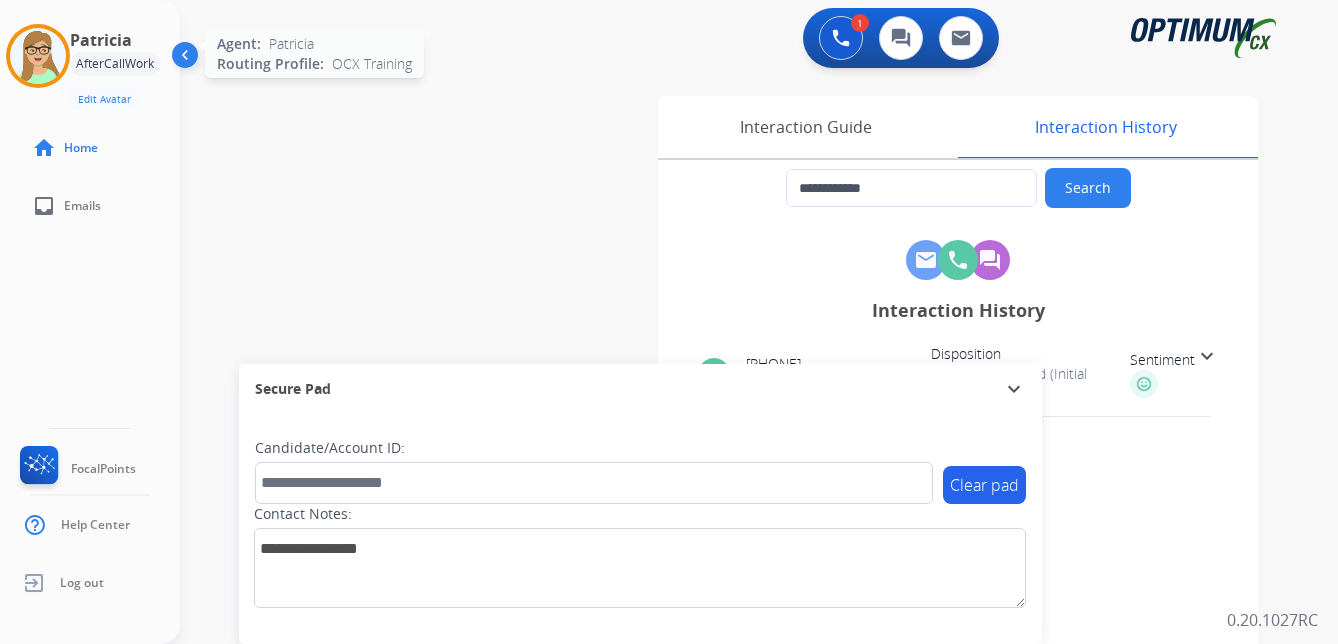 click at bounding box center [38, 56] 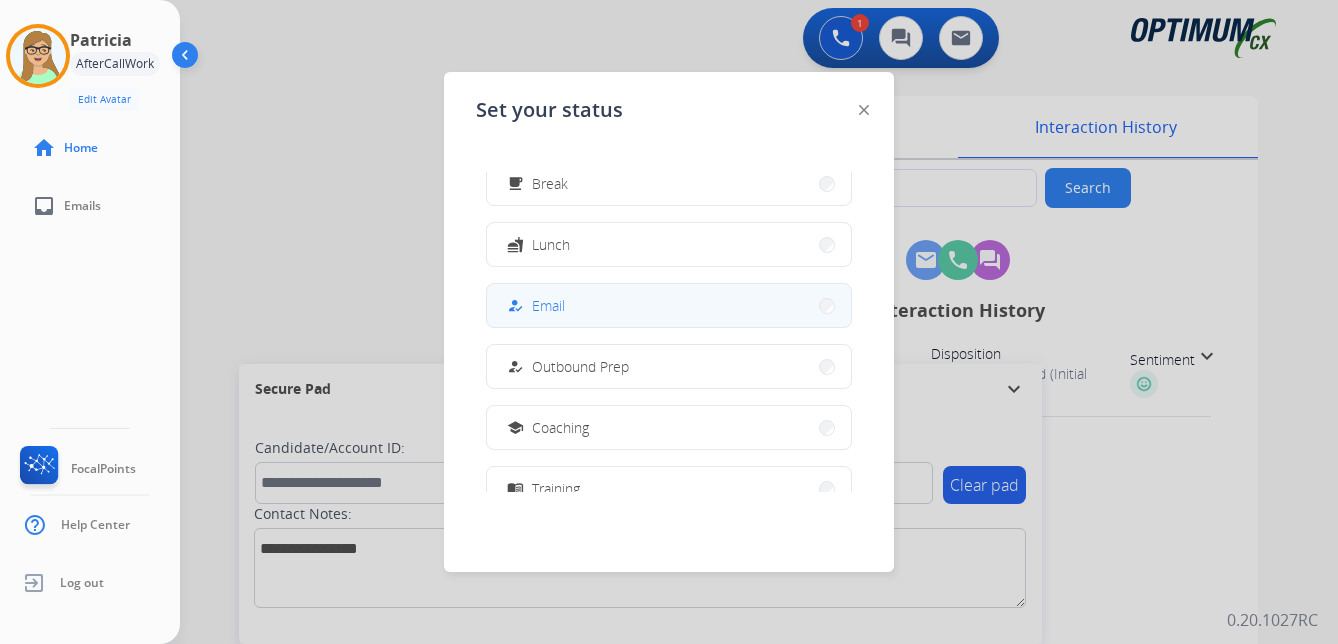 scroll, scrollTop: 200, scrollLeft: 0, axis: vertical 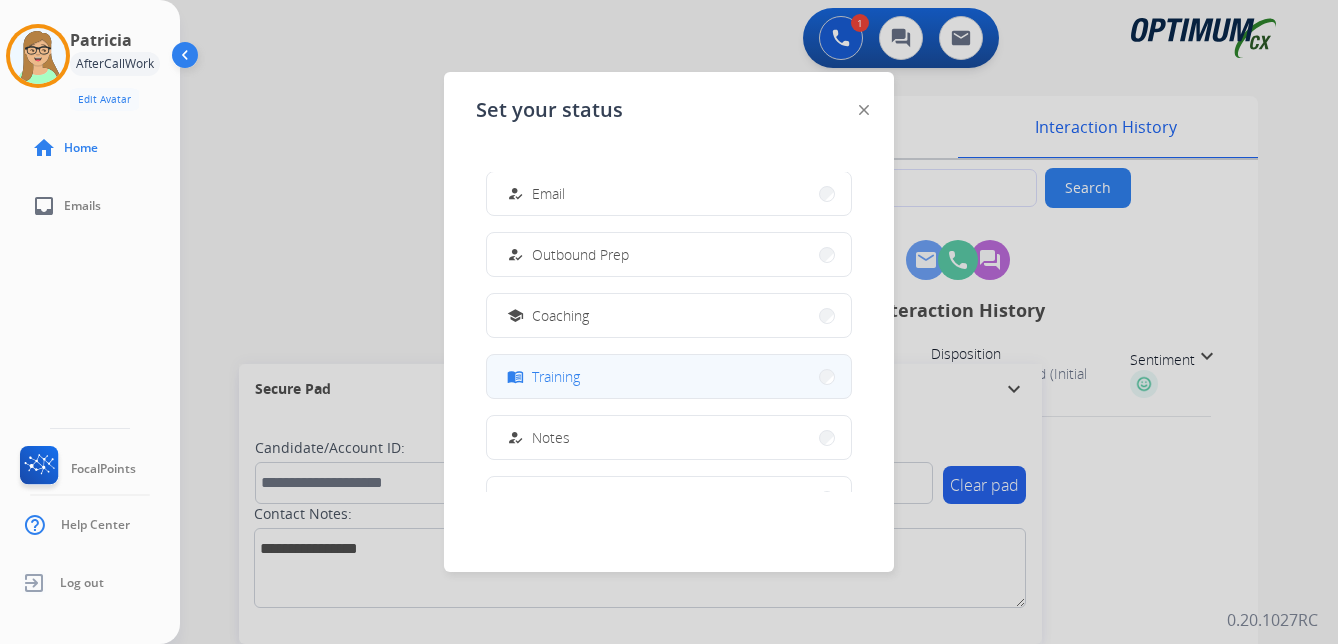 click on "Training" at bounding box center [556, 376] 